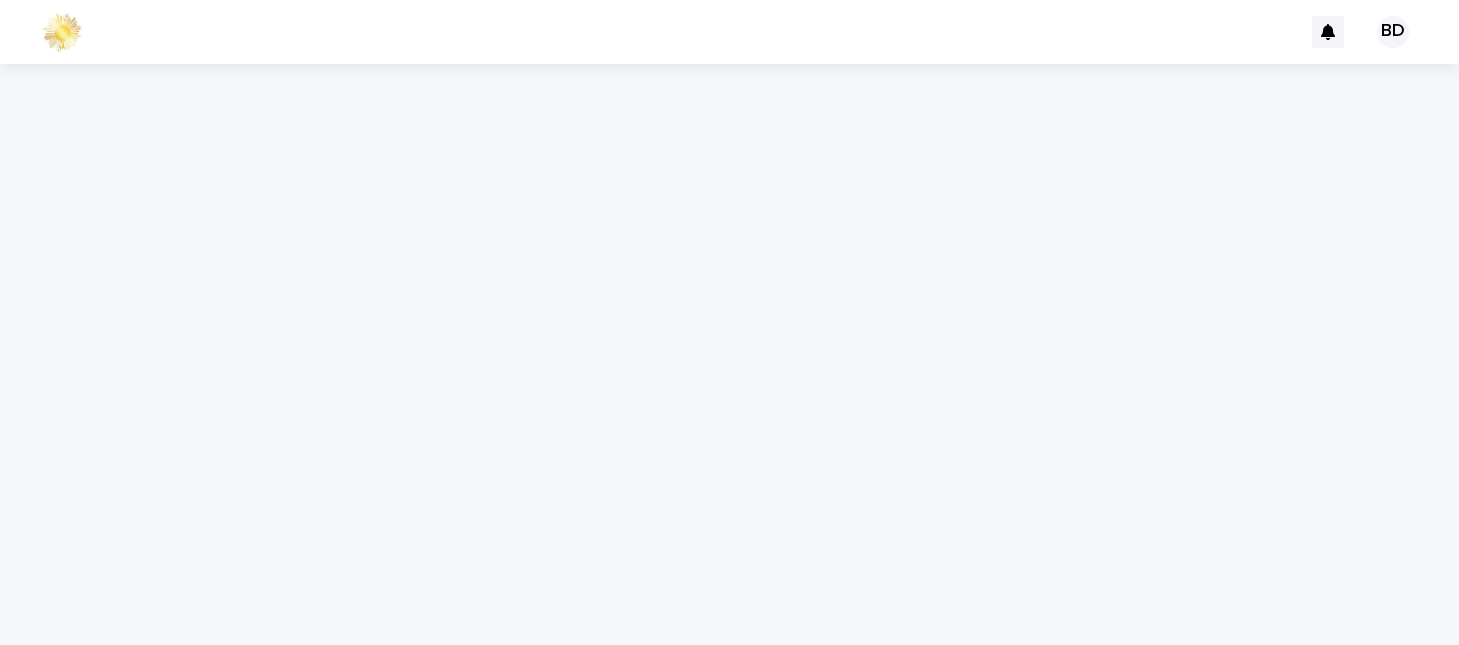 scroll, scrollTop: 0, scrollLeft: 0, axis: both 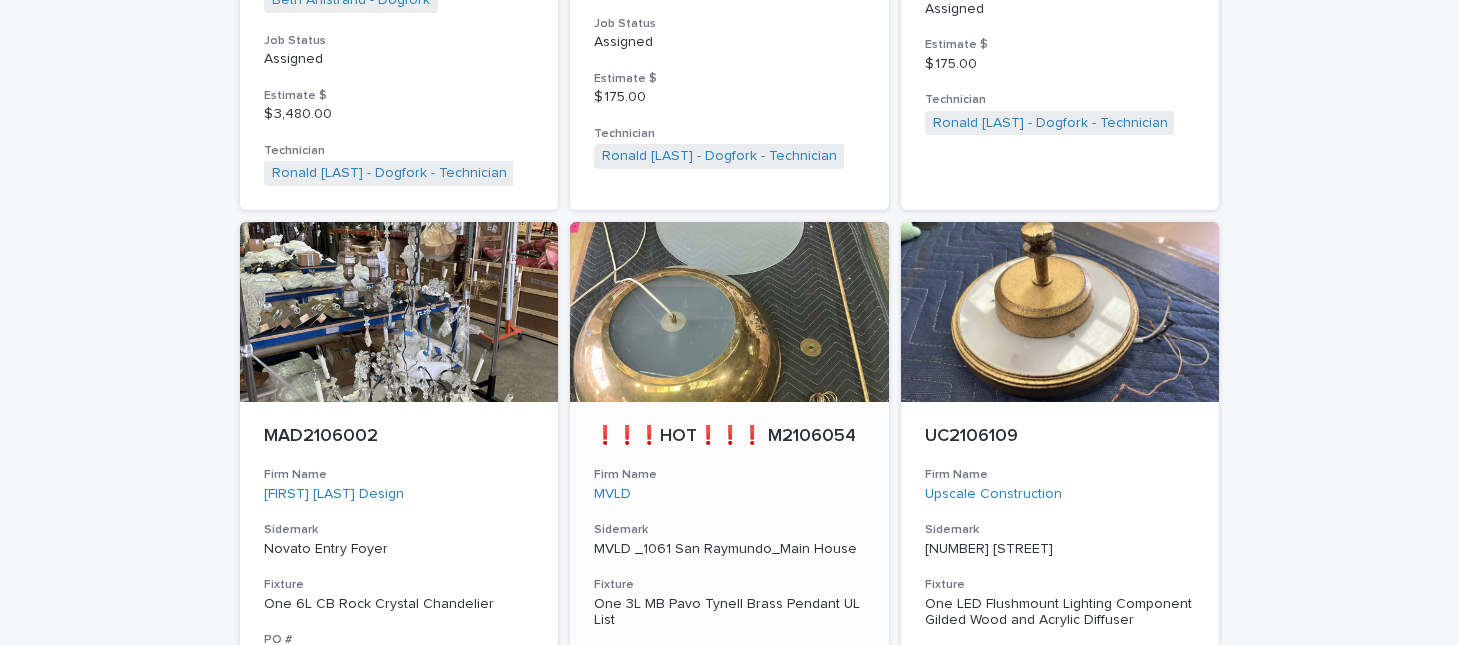 click on "❗❗❗HOT❗❗❗ M2106054" at bounding box center (729, 437) 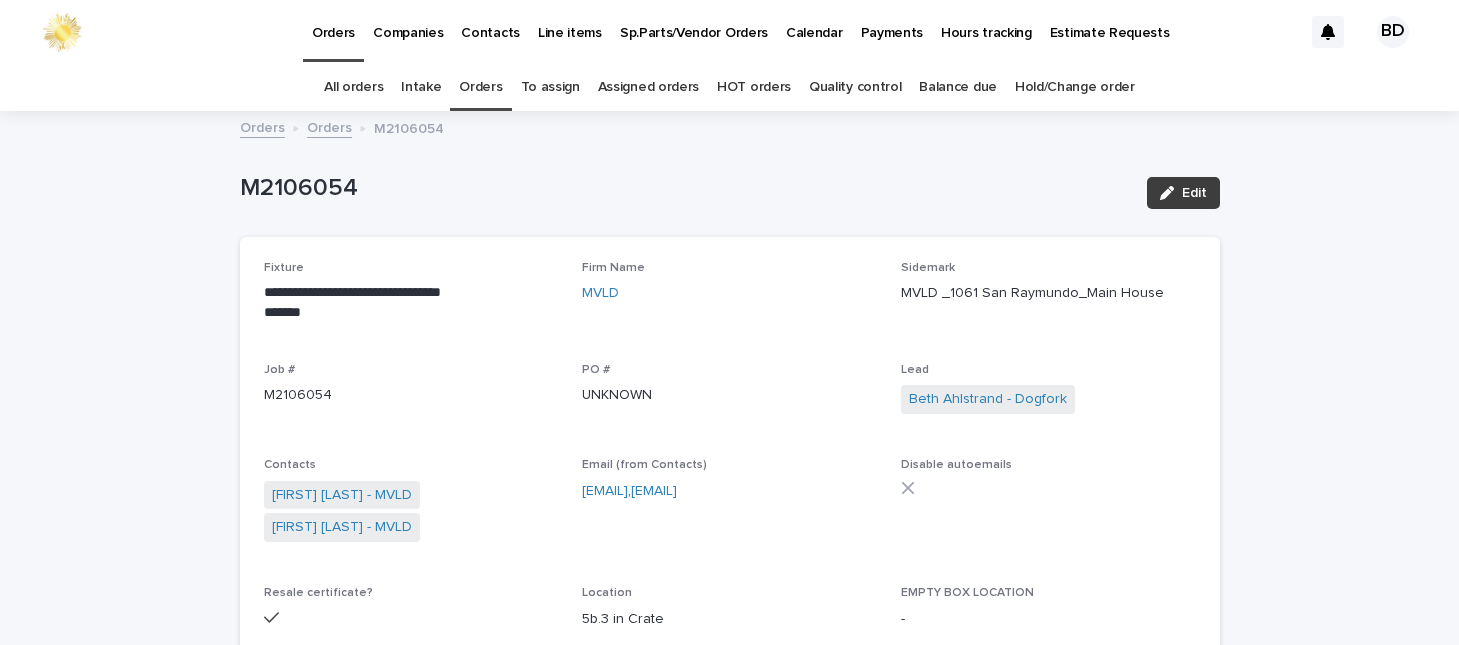 click on "Edit" at bounding box center (1194, 193) 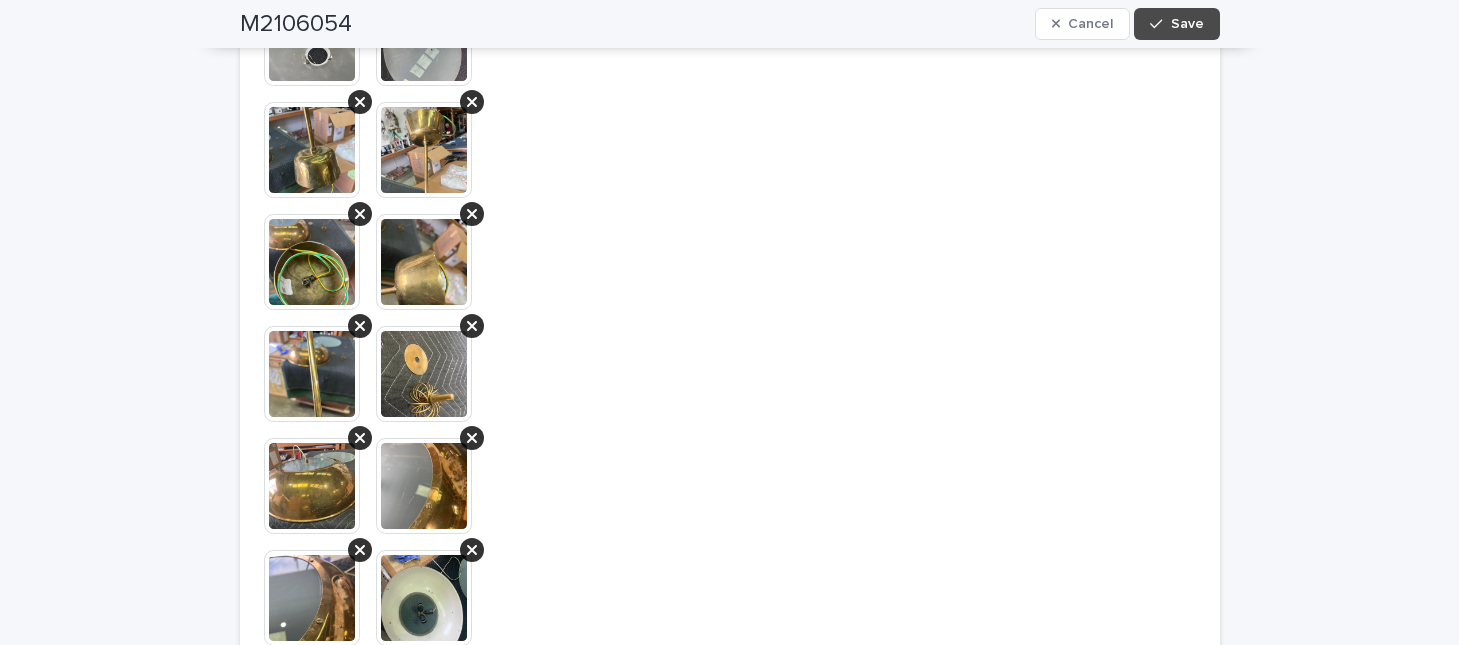 scroll, scrollTop: 2799, scrollLeft: 0, axis: vertical 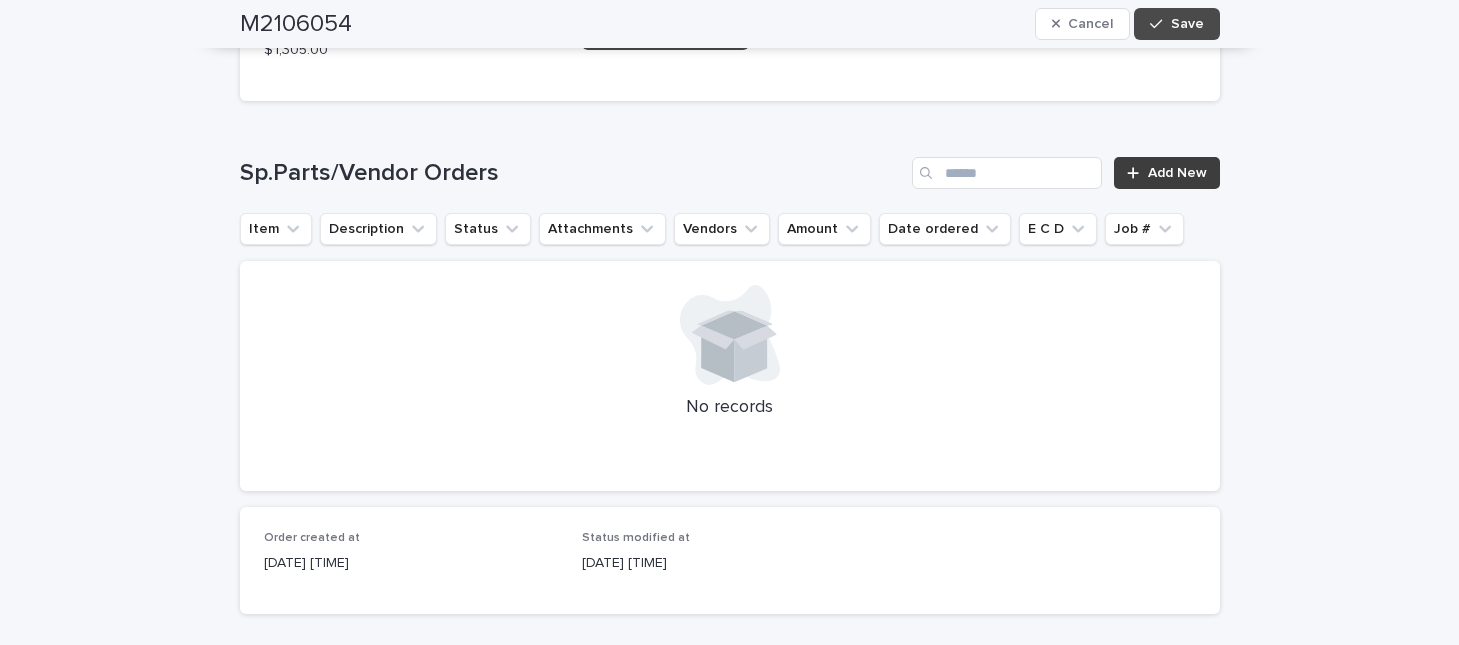 click on "Add New" at bounding box center (1166, 173) 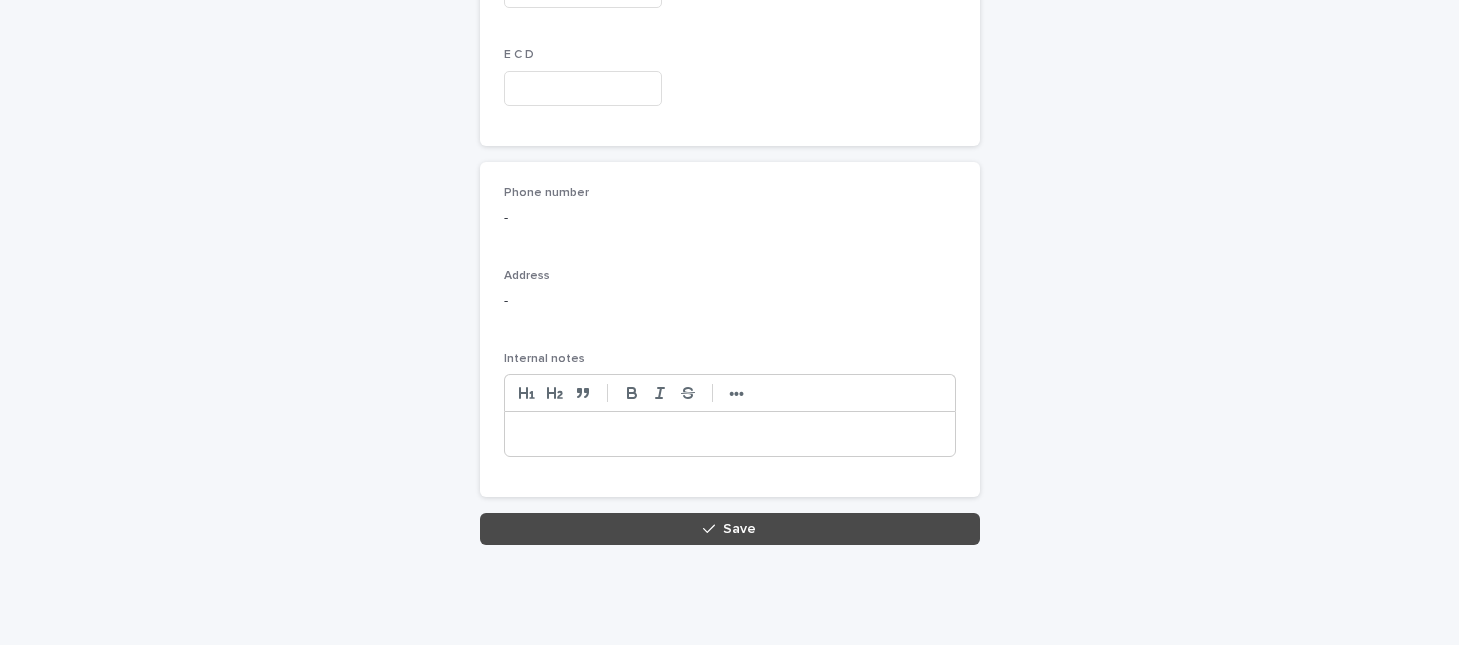 scroll, scrollTop: 909, scrollLeft: 0, axis: vertical 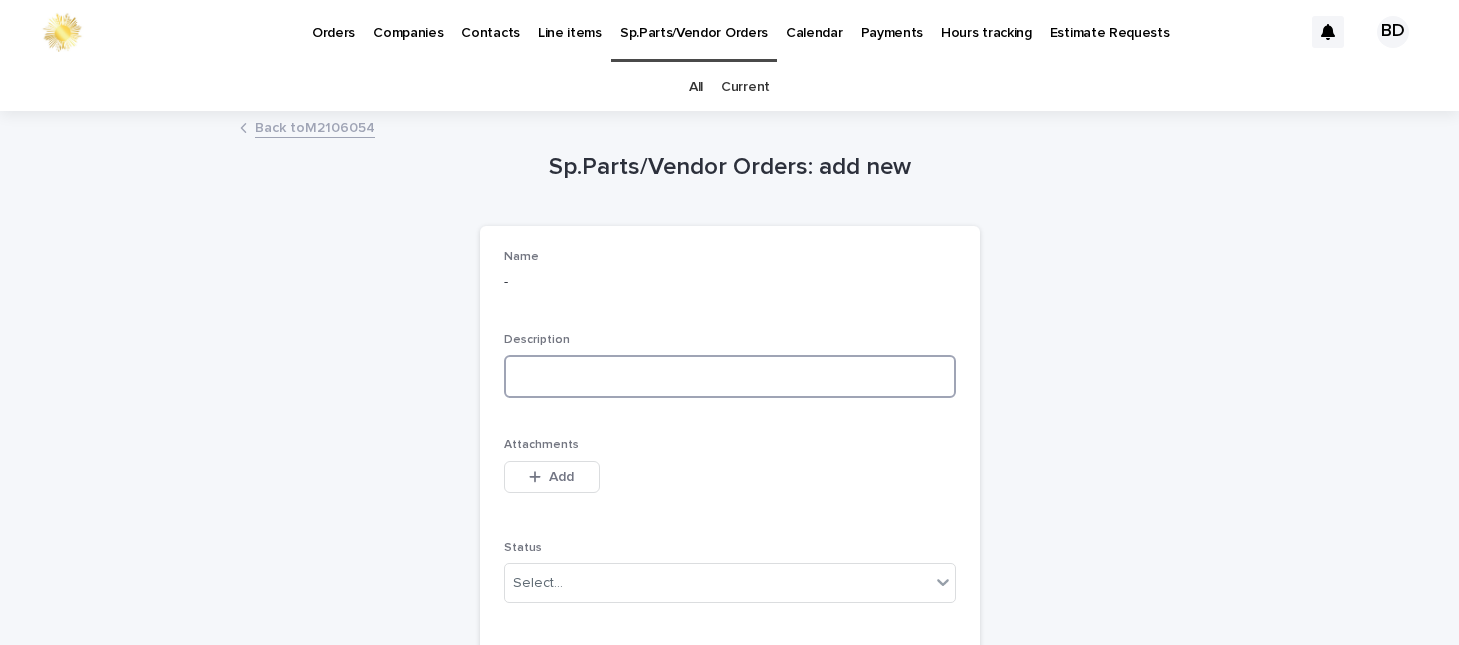 click at bounding box center (730, 376) 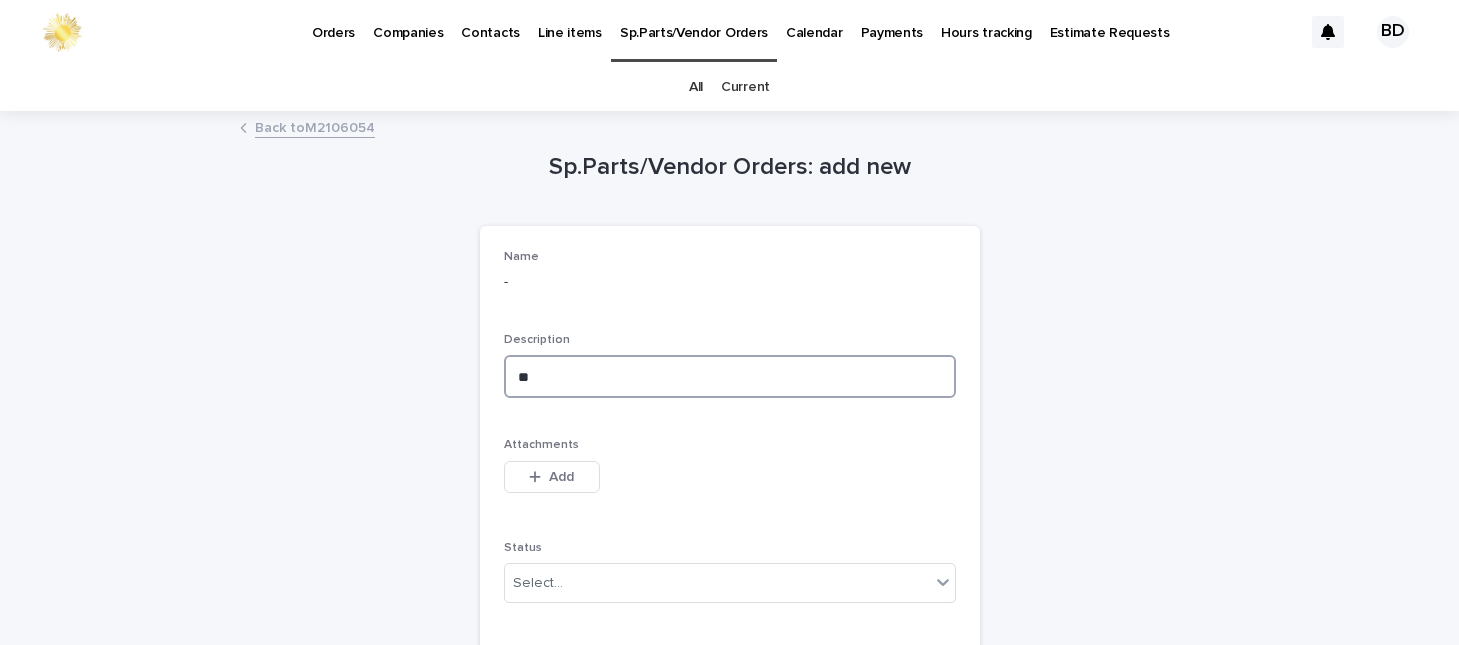 type on "*" 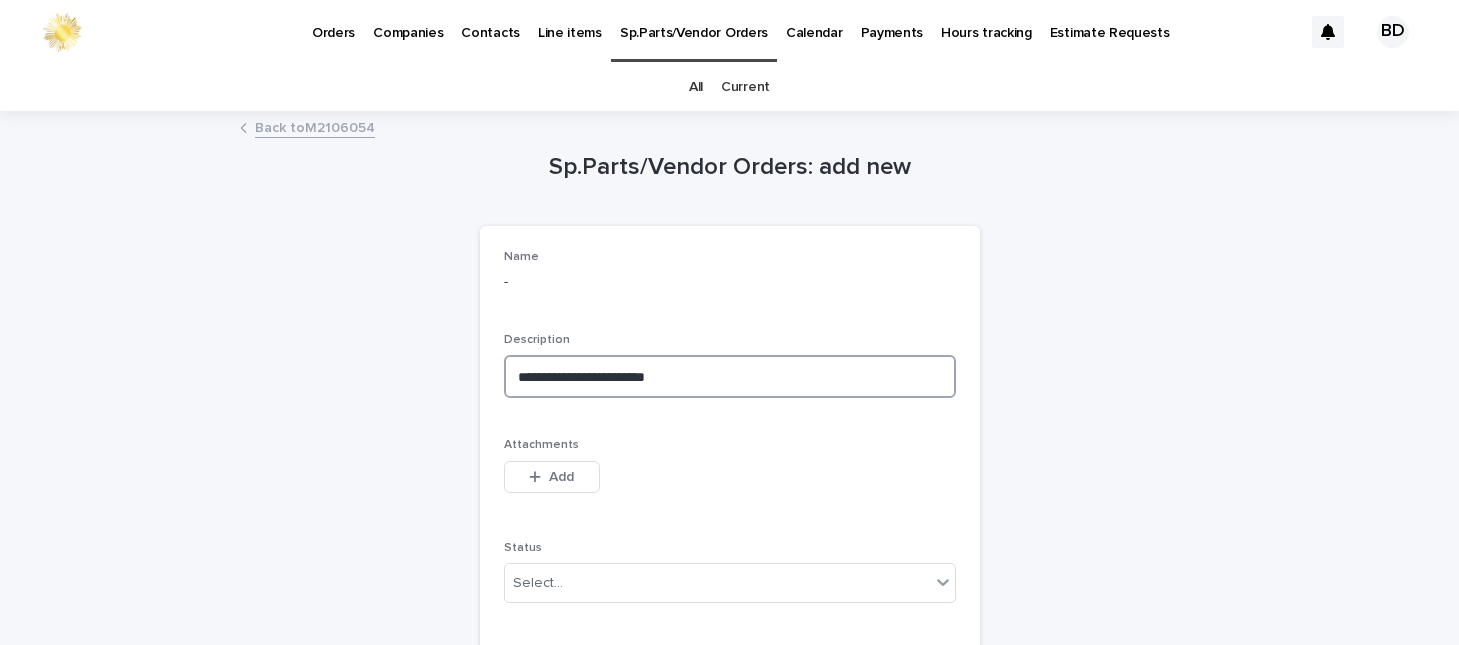 click on "**********" at bounding box center [730, 376] 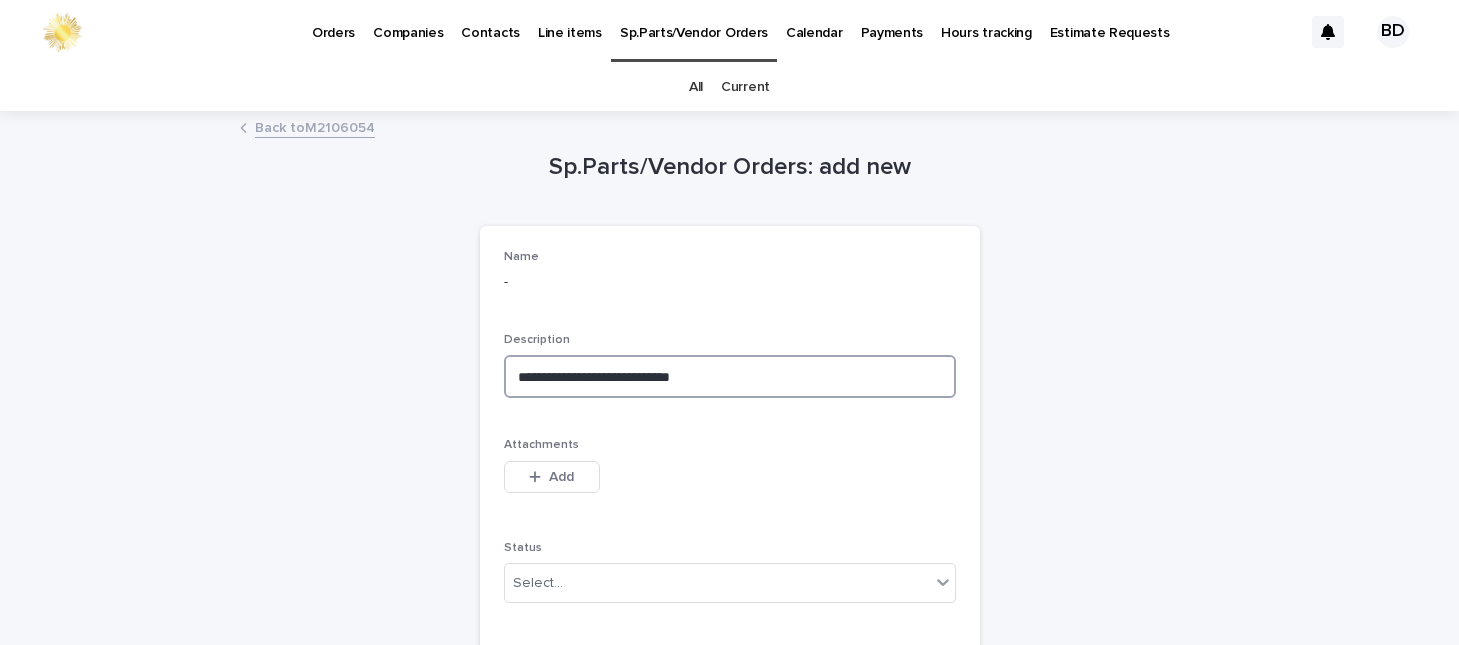 click on "**********" at bounding box center [730, 376] 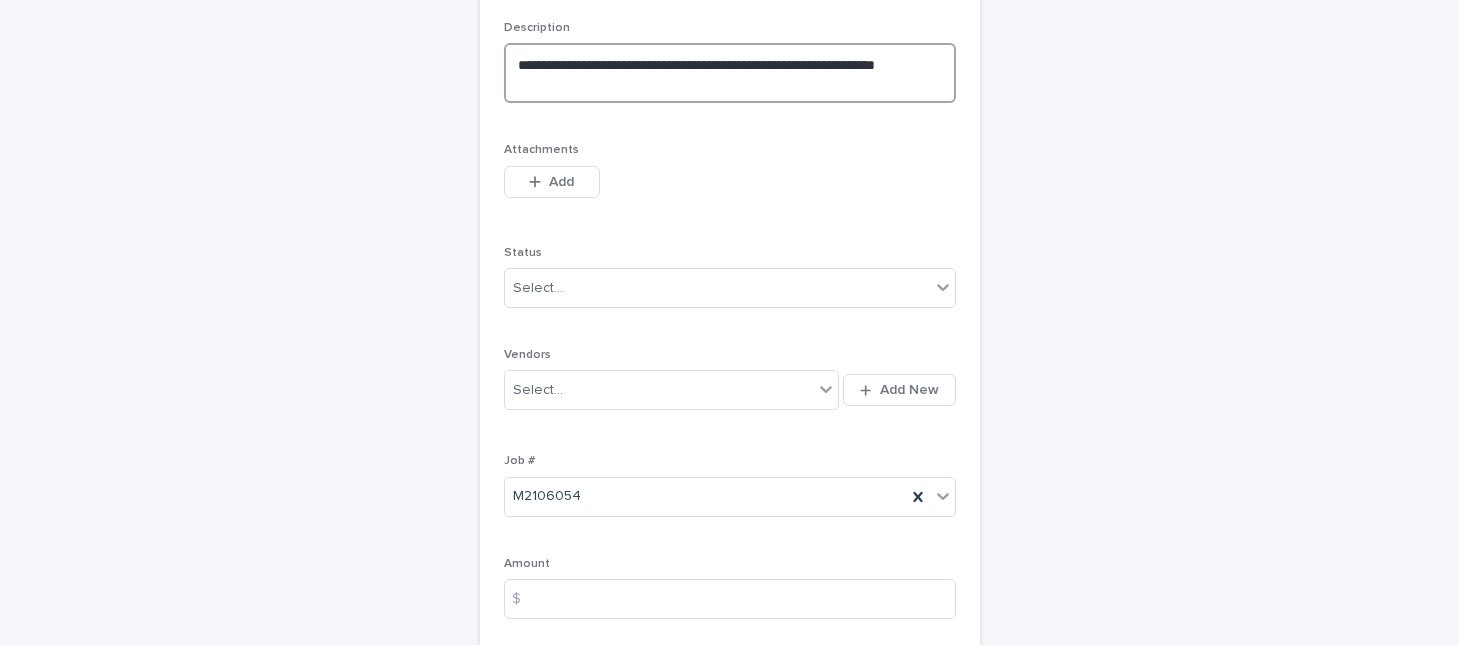 scroll, scrollTop: 407, scrollLeft: 0, axis: vertical 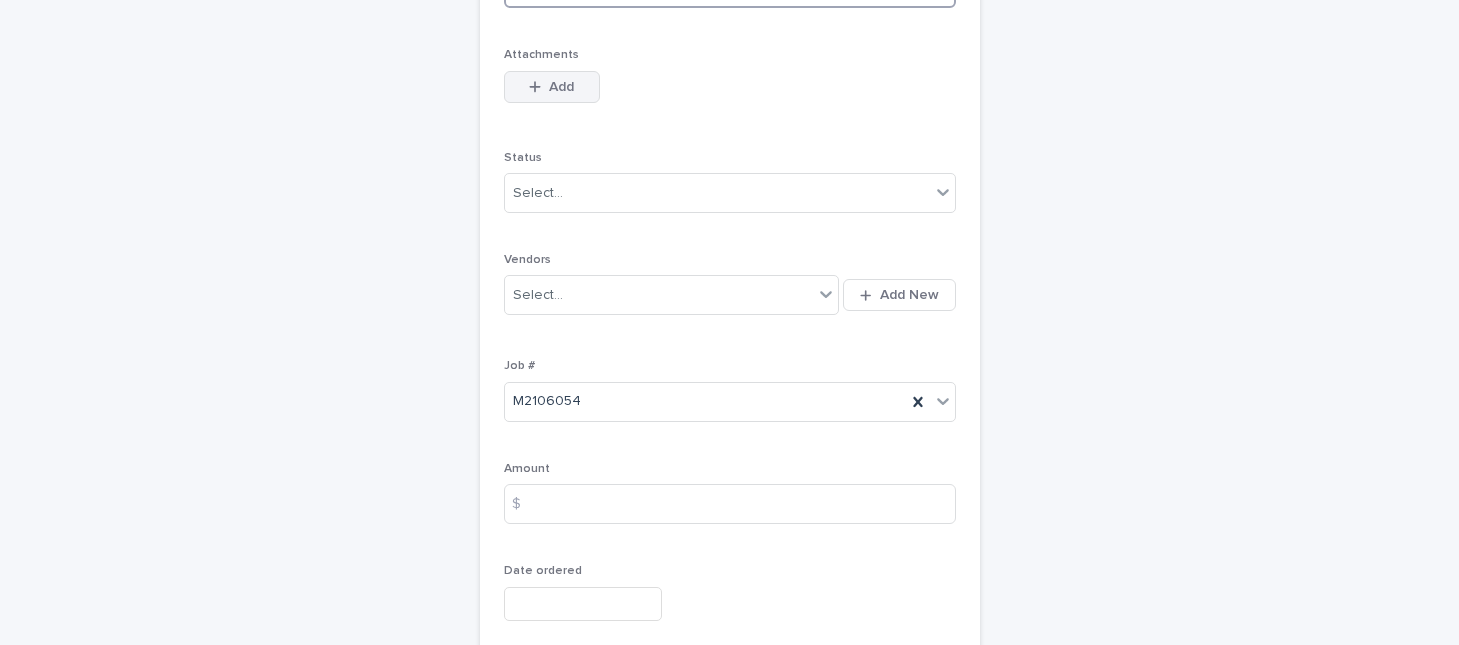 type on "**********" 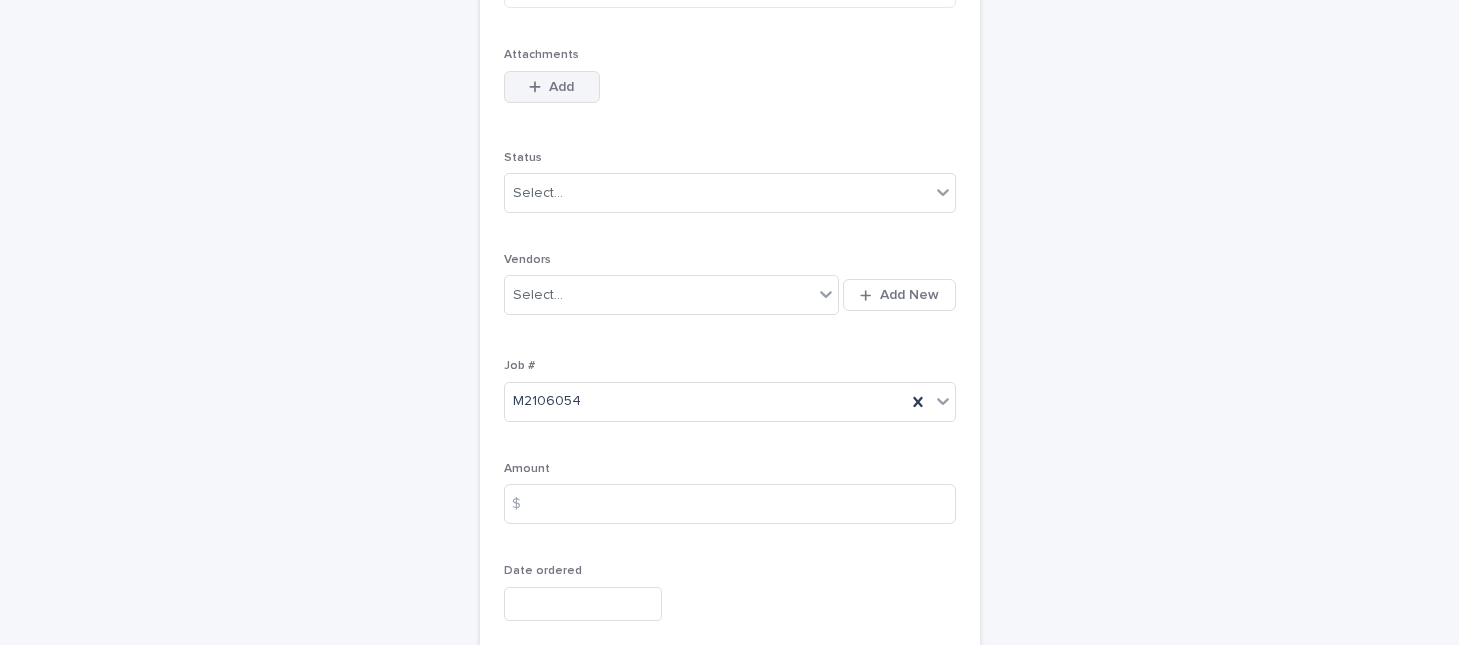 click on "Add" at bounding box center [561, 87] 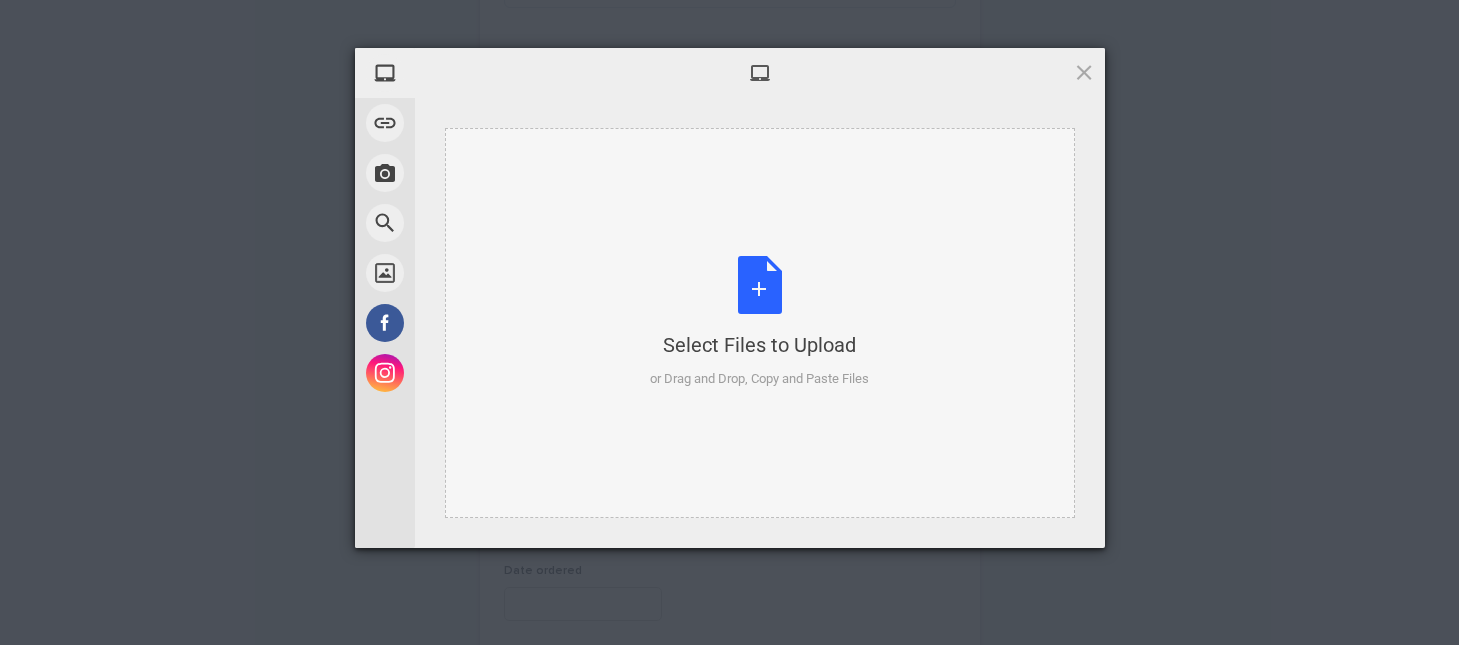click on "Select Files to Upload
or Drag and Drop, Copy and Paste Files" at bounding box center (759, 322) 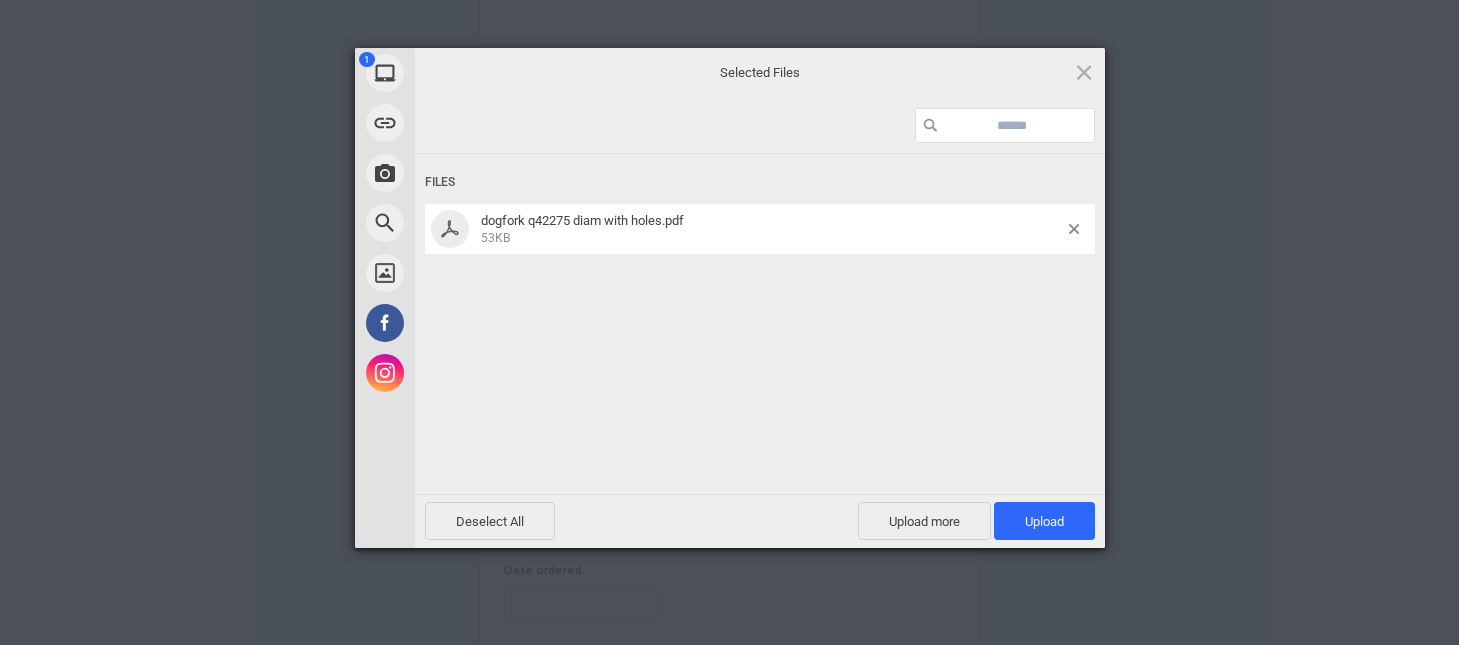 click on "Deselect All
Upload more
Upload
1" at bounding box center (760, 521) 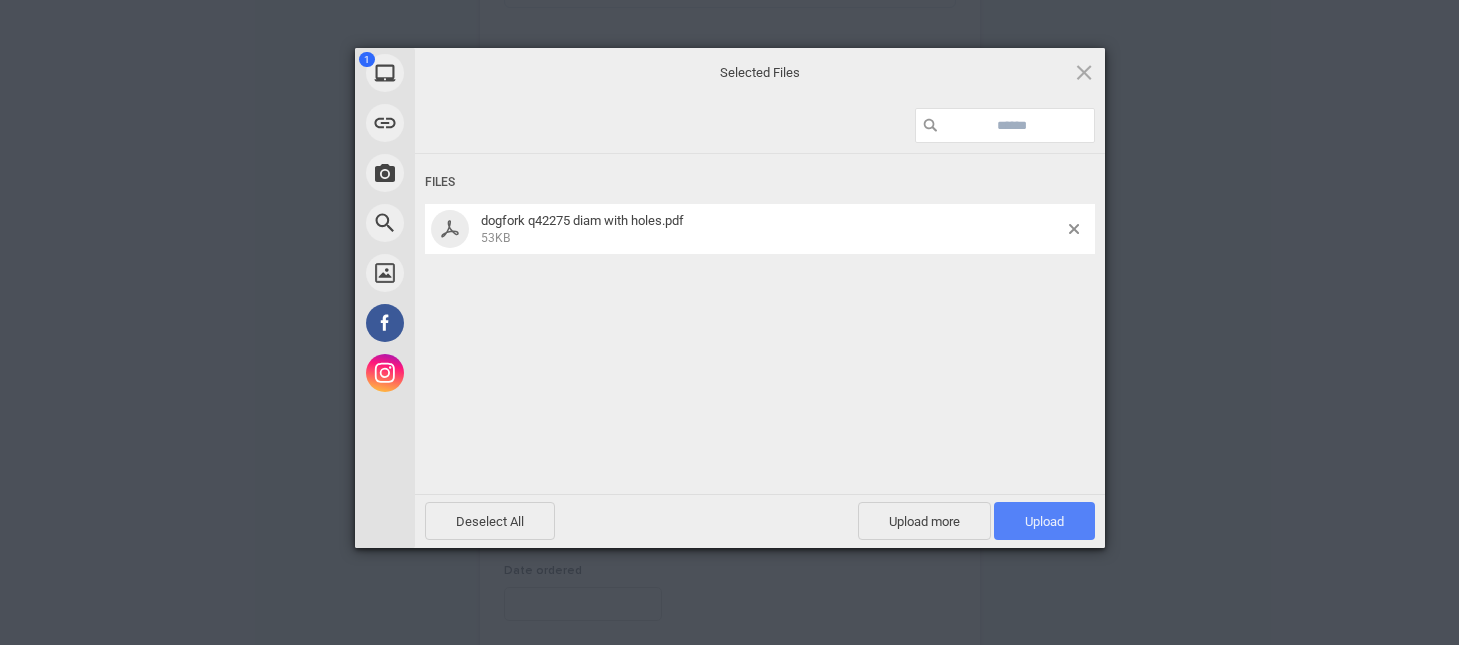 click on "Upload
1" at bounding box center (1044, 521) 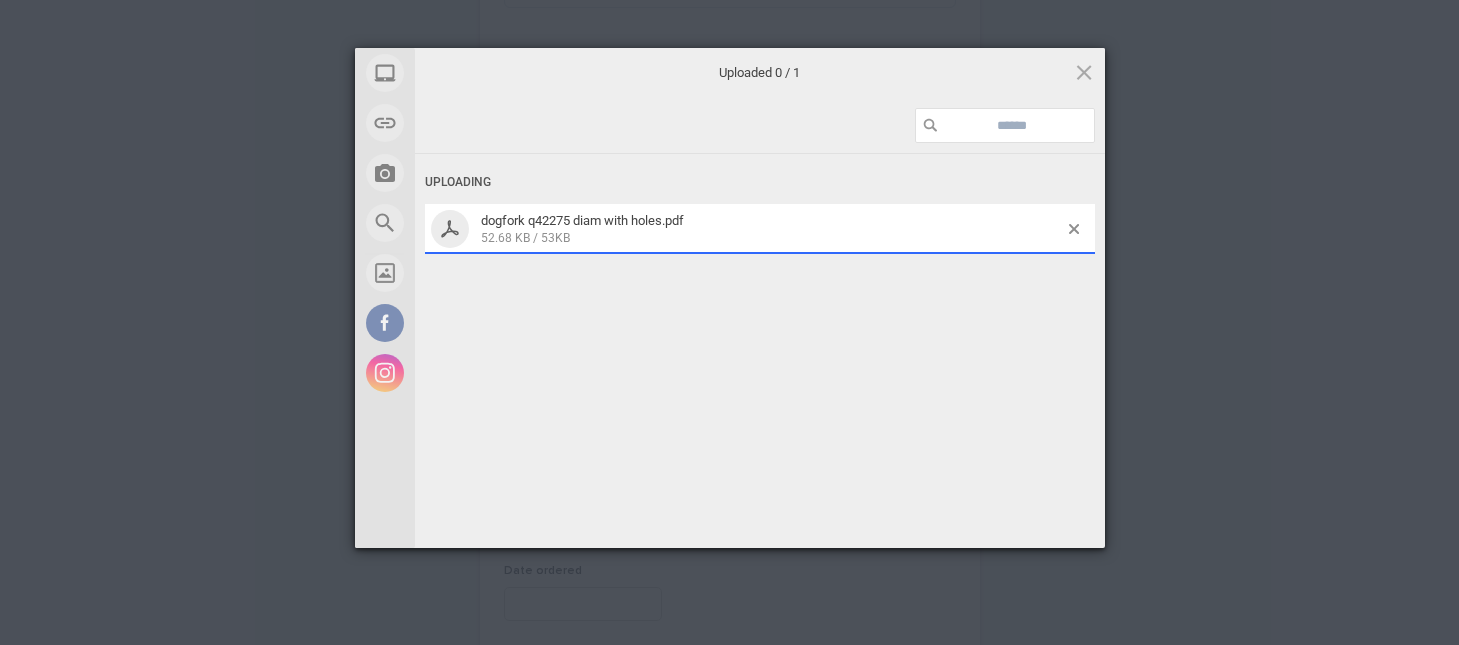 scroll, scrollTop: 443, scrollLeft: 0, axis: vertical 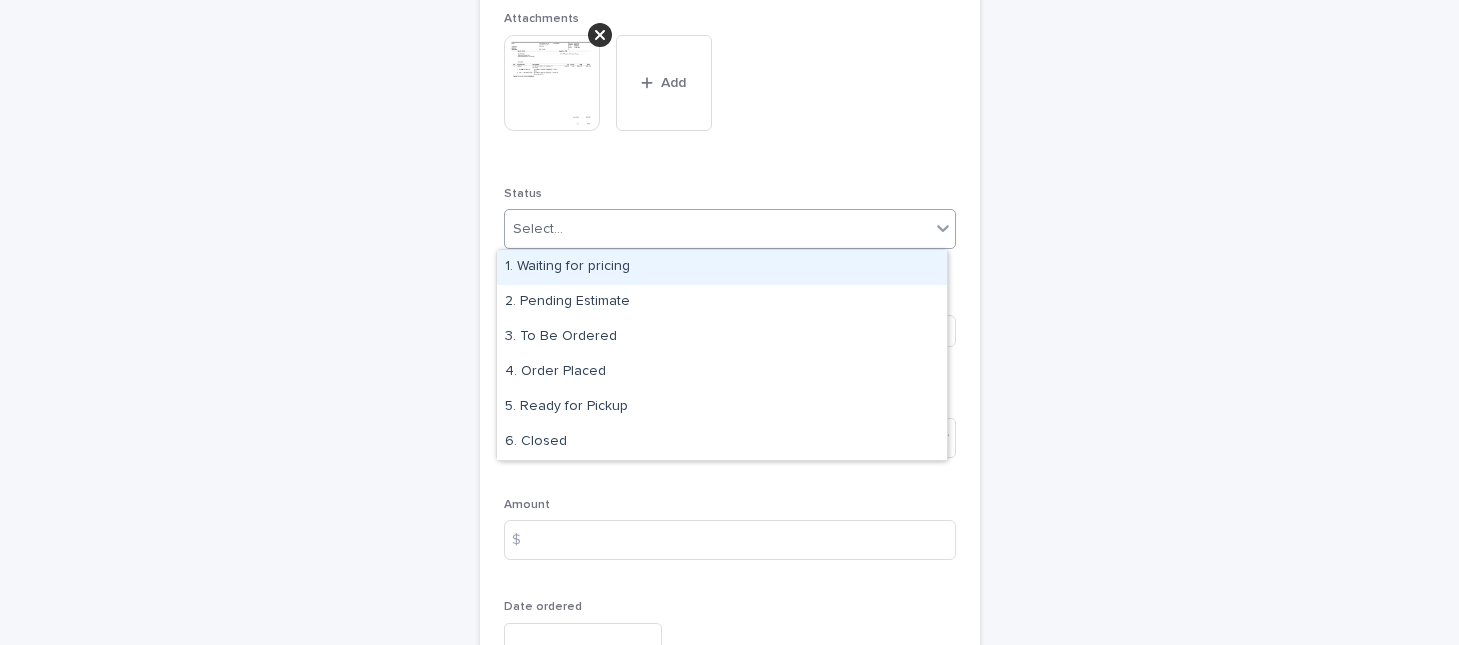click 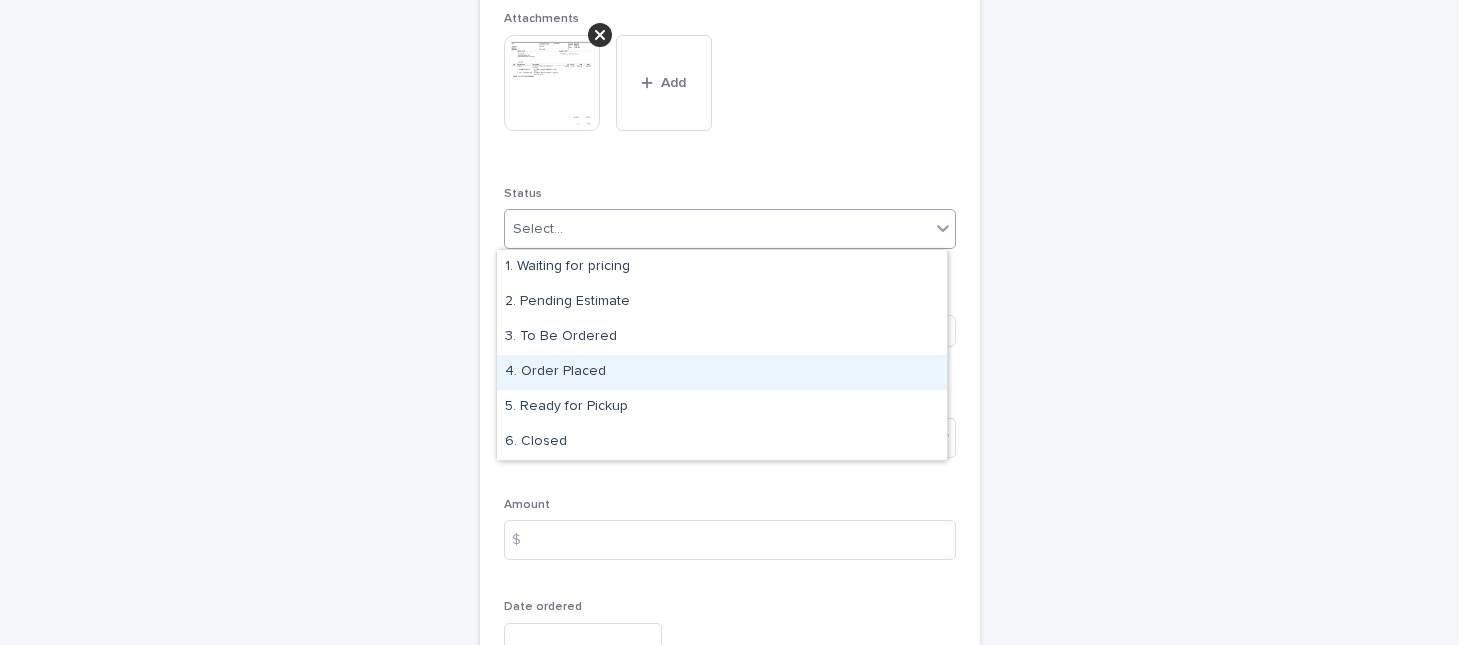 click on "4. Order Placed" at bounding box center (722, 372) 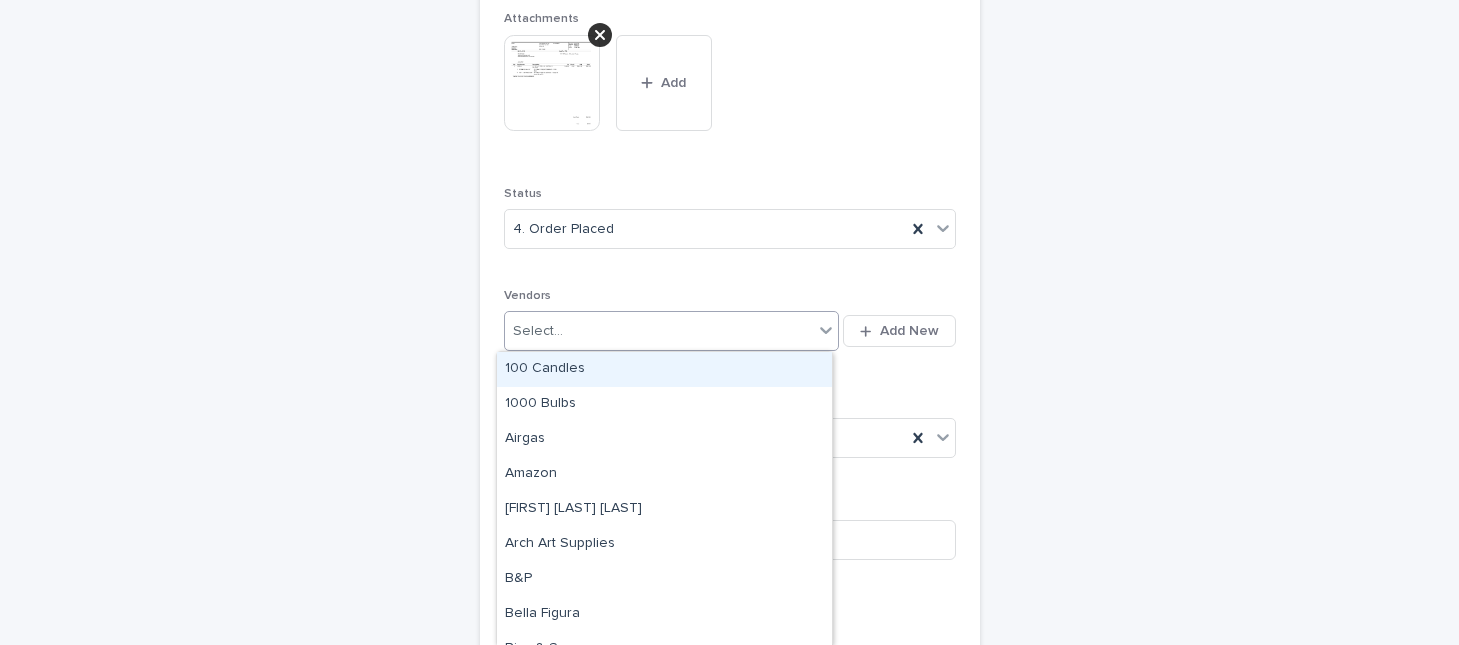 click 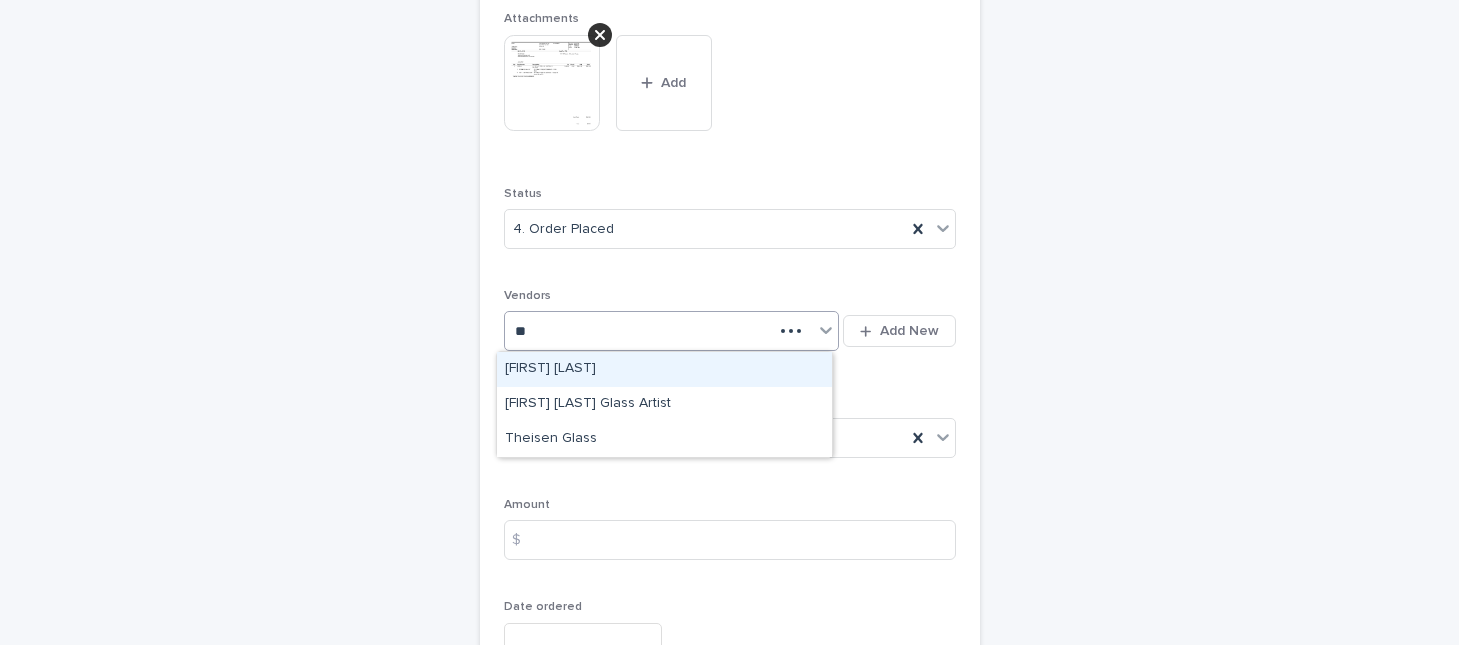 type on "***" 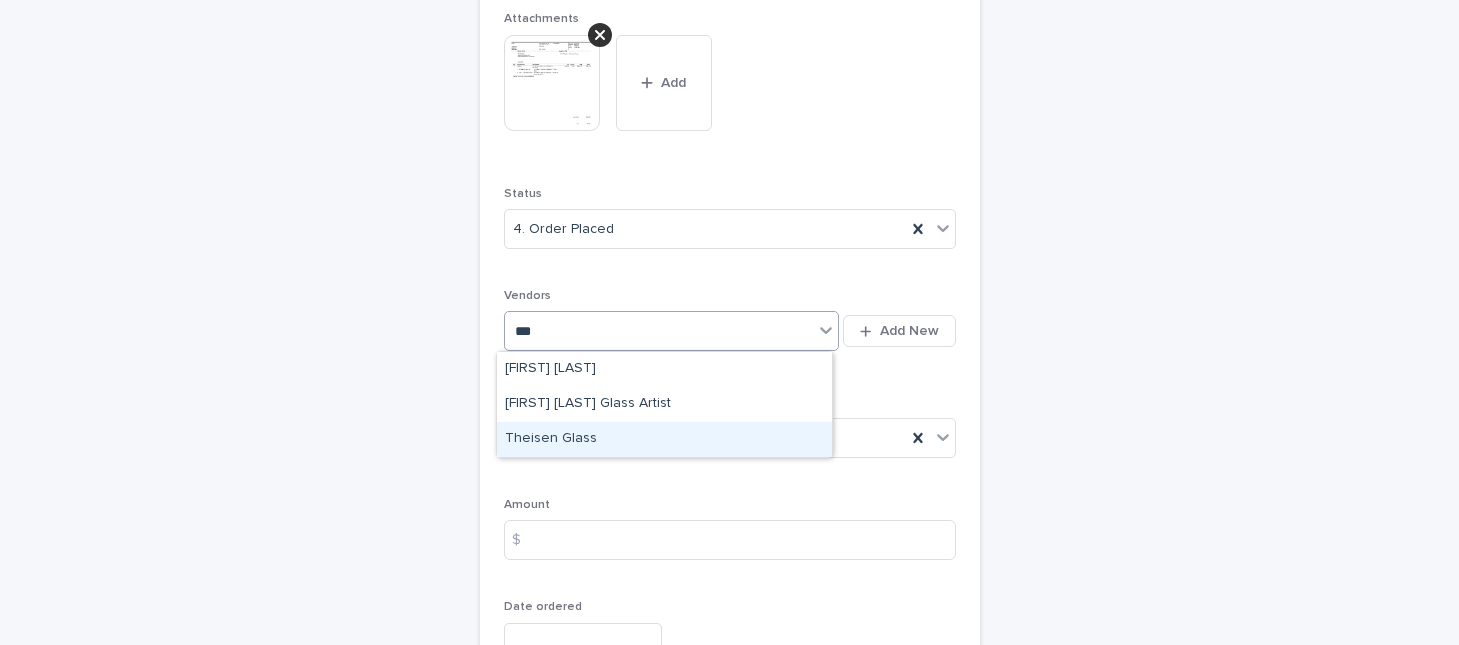 click on "Theisen Glass" at bounding box center (664, 439) 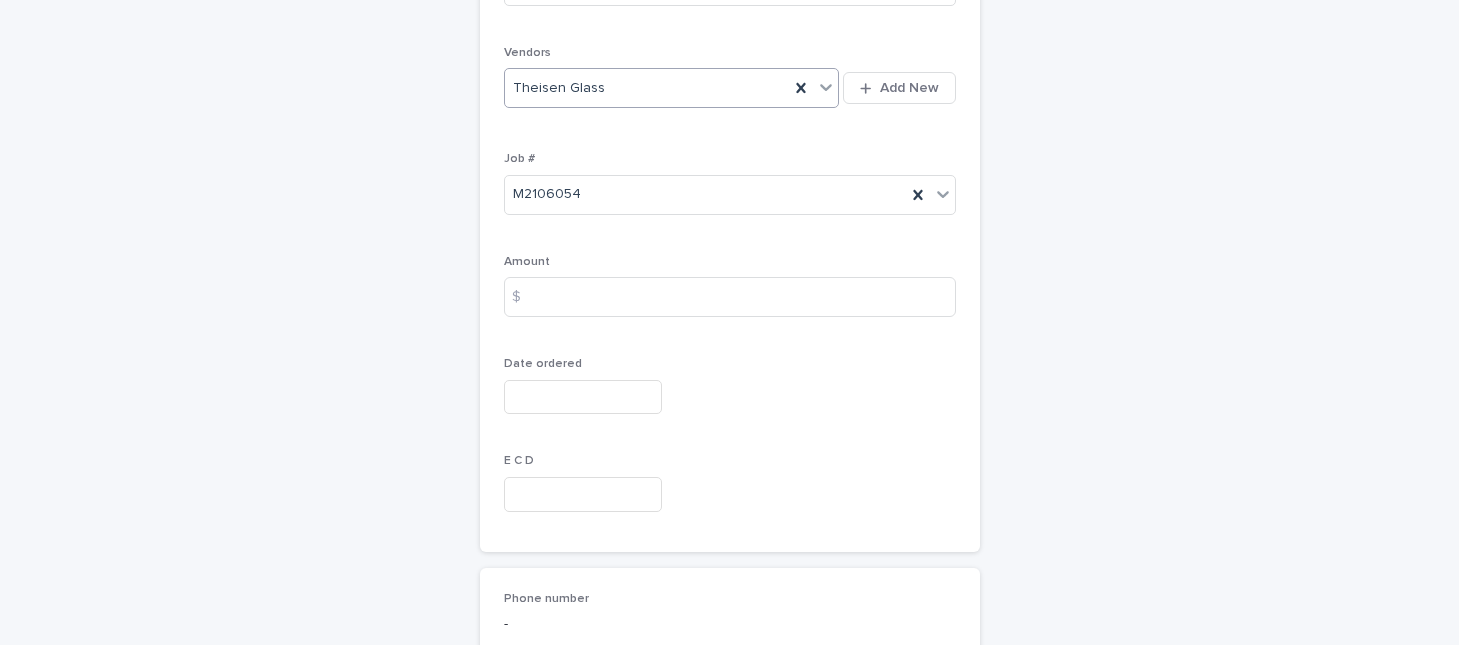 scroll, scrollTop: 729, scrollLeft: 0, axis: vertical 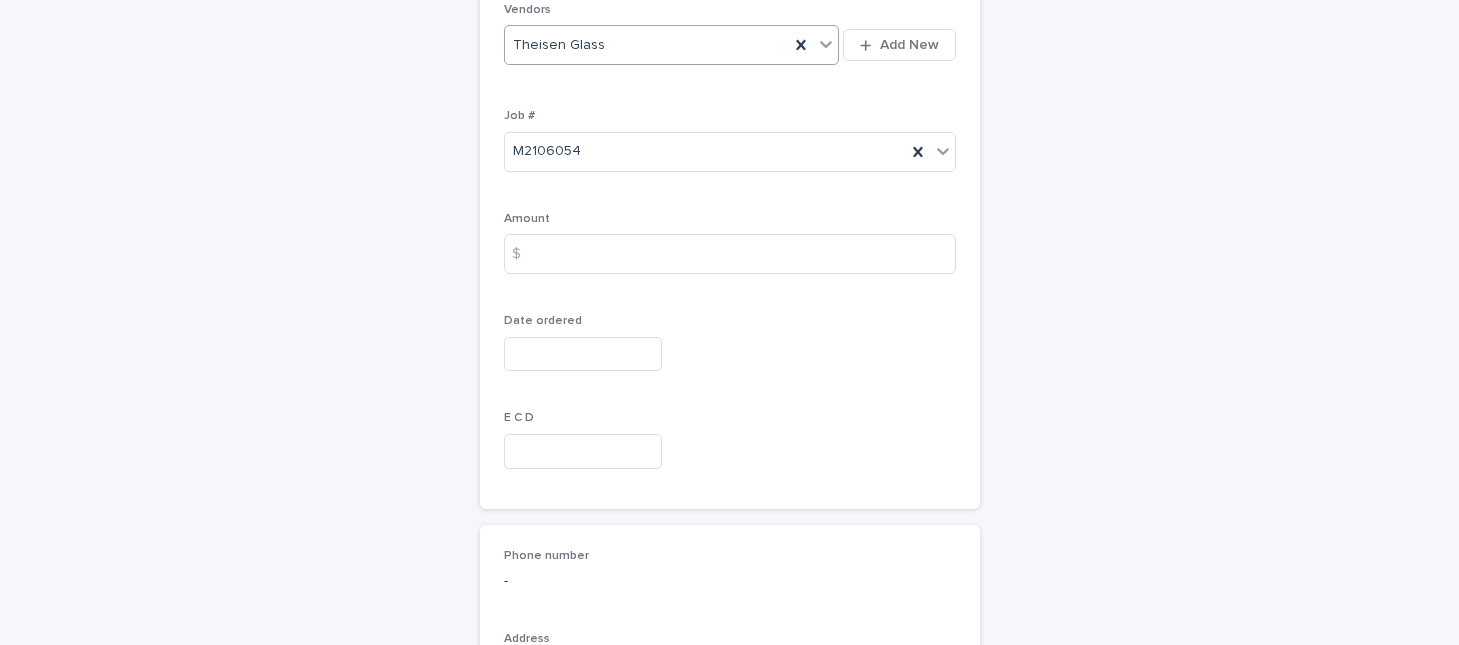click at bounding box center [583, 354] 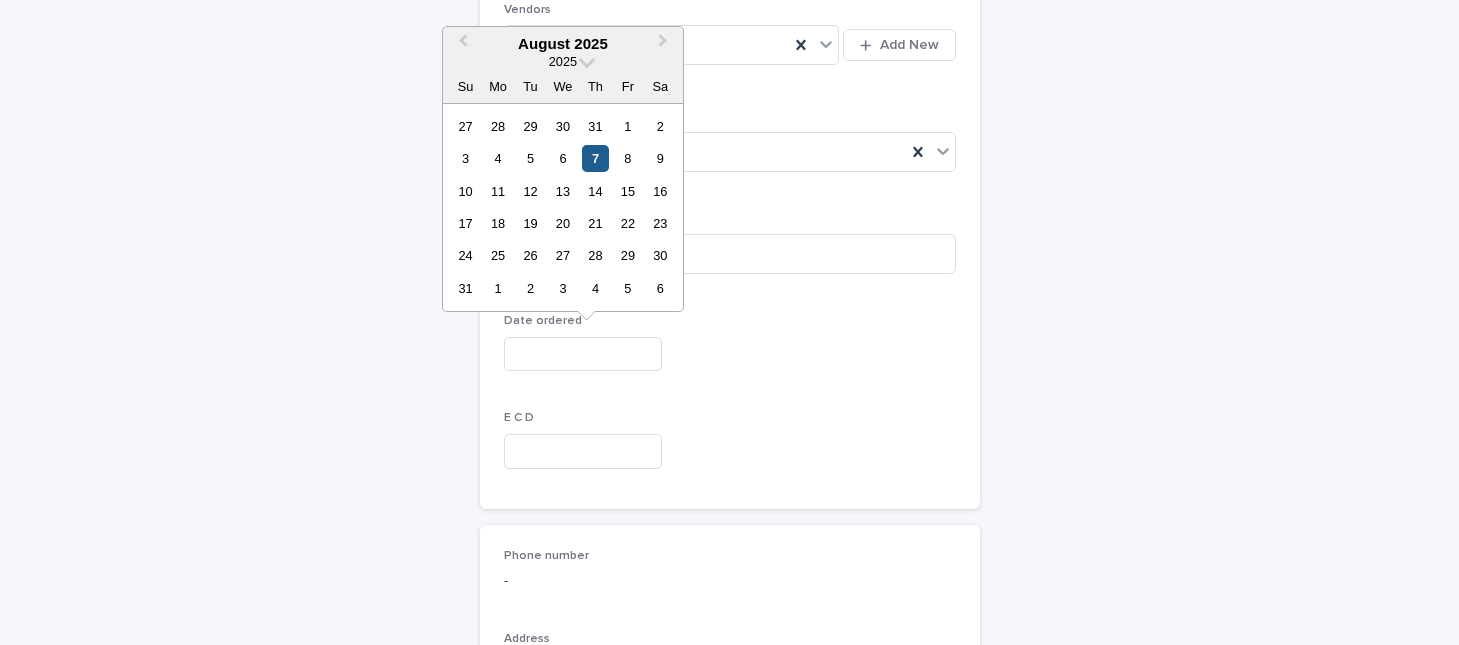 click on "7" at bounding box center (595, 158) 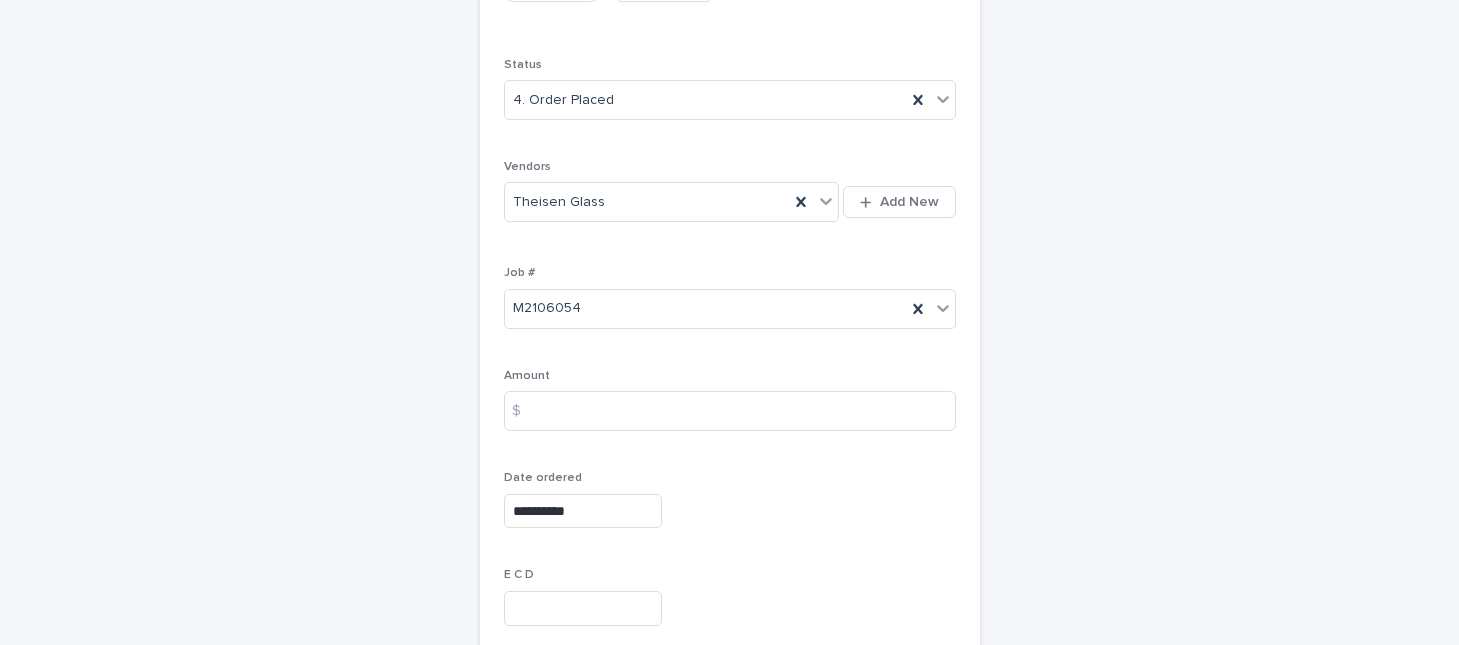 scroll, scrollTop: 304, scrollLeft: 0, axis: vertical 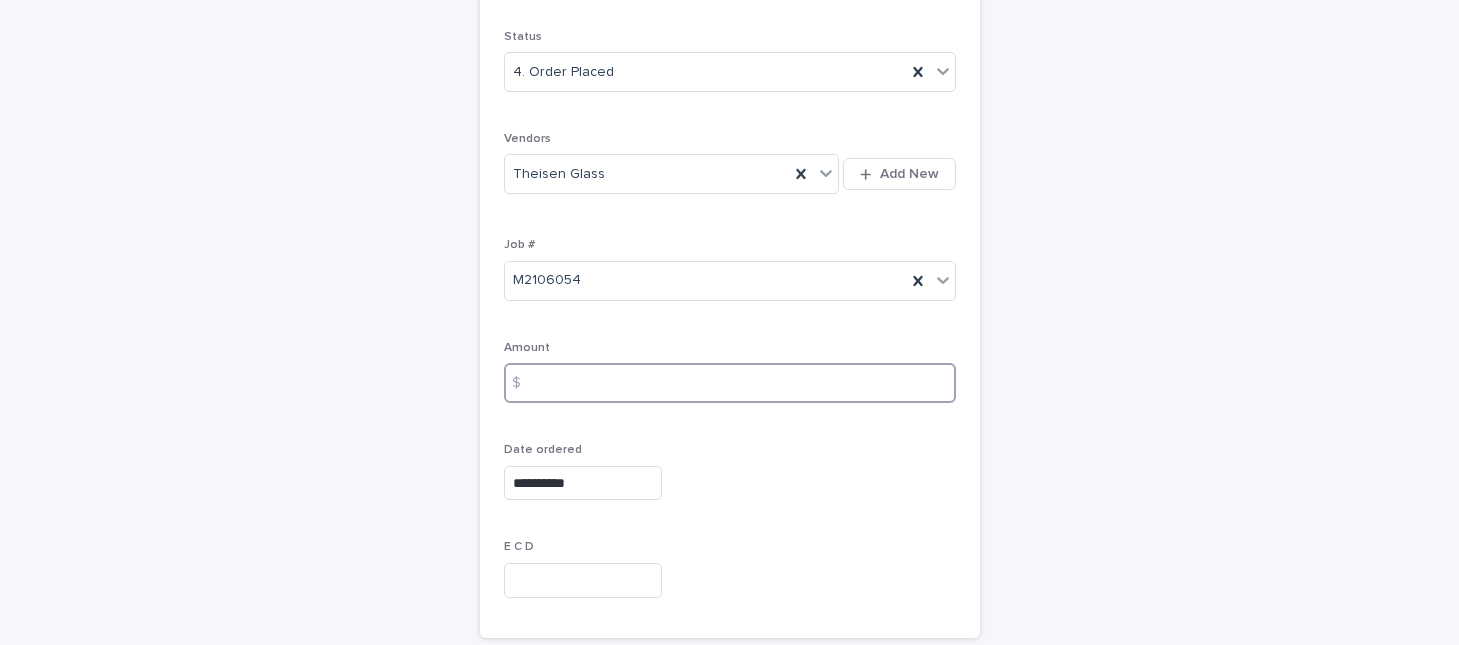 click at bounding box center [730, 383] 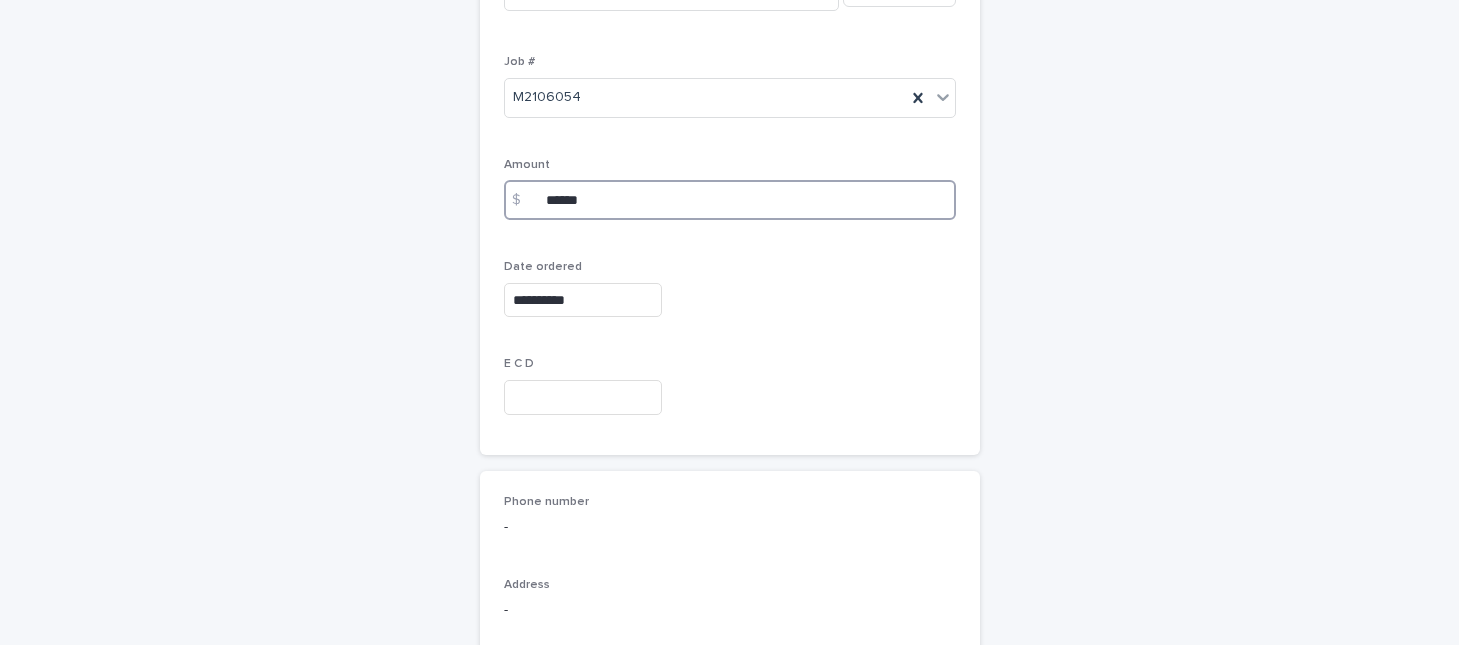 scroll, scrollTop: 1025, scrollLeft: 0, axis: vertical 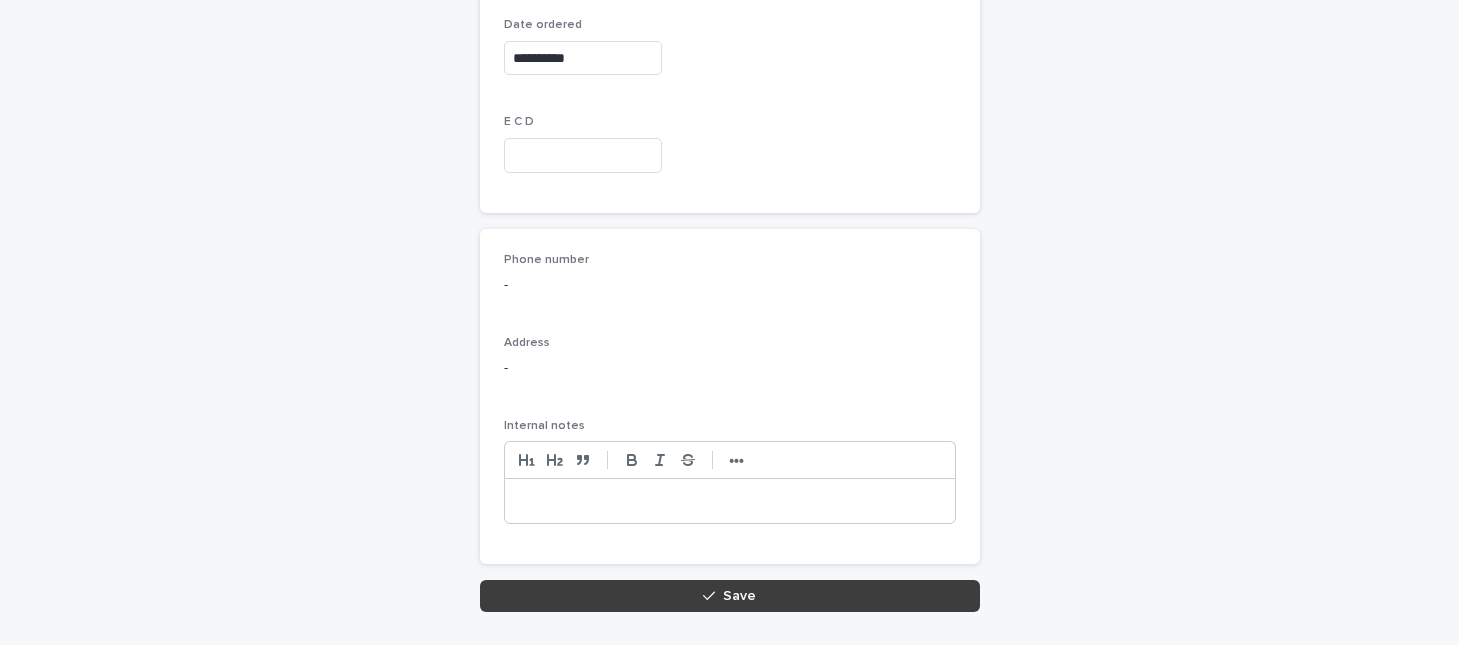 type on "******" 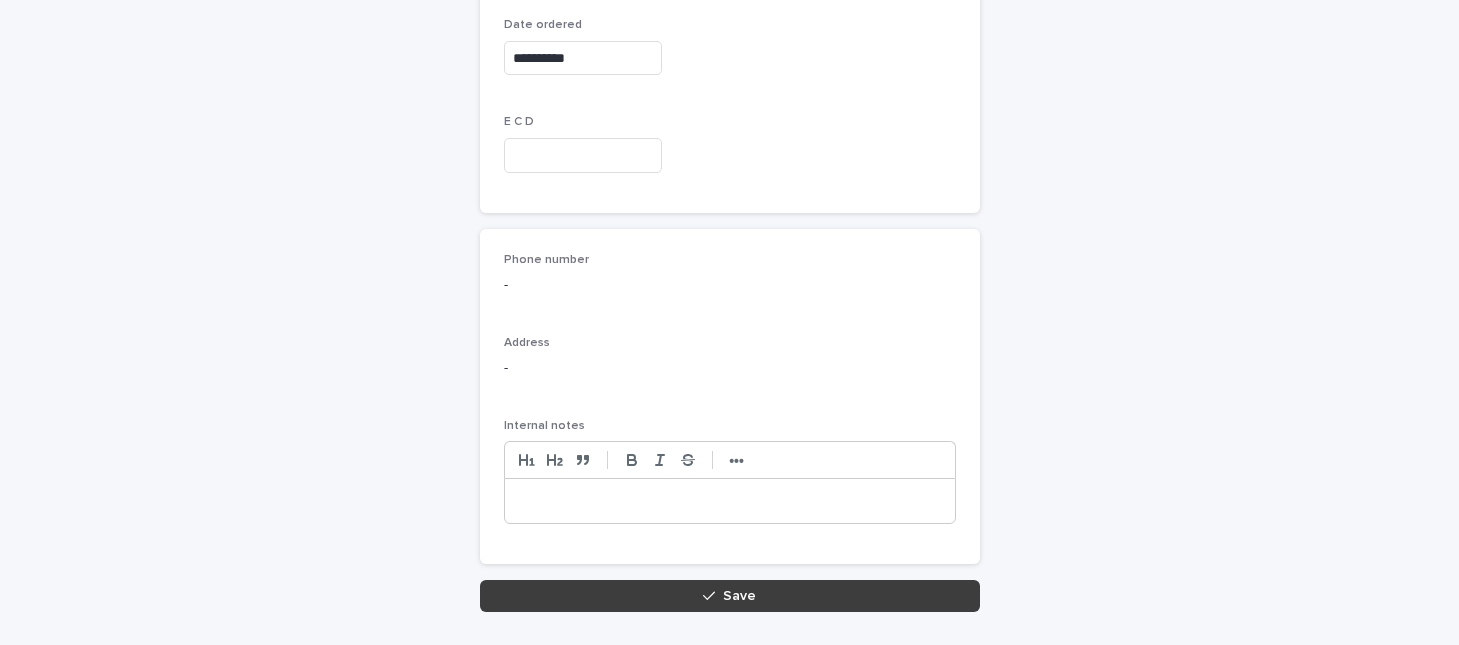 click on "Save" at bounding box center [730, 596] 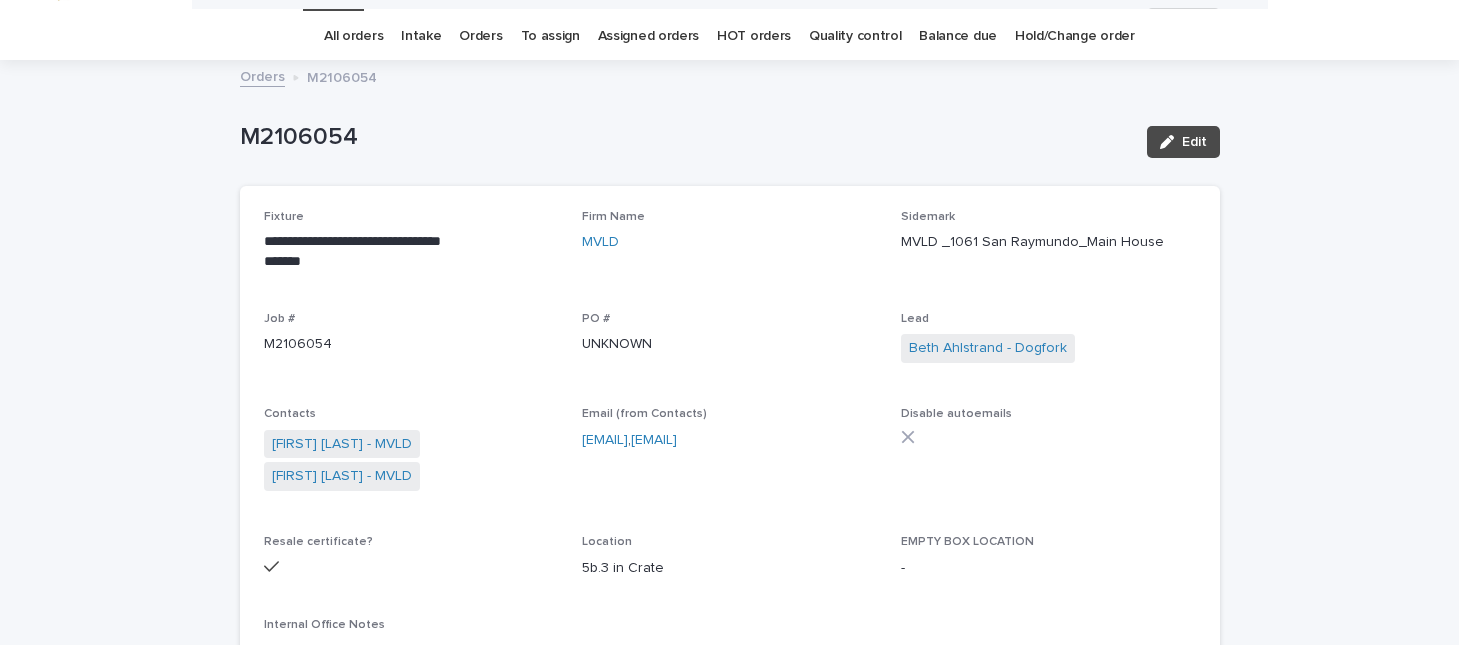 scroll, scrollTop: 0, scrollLeft: 0, axis: both 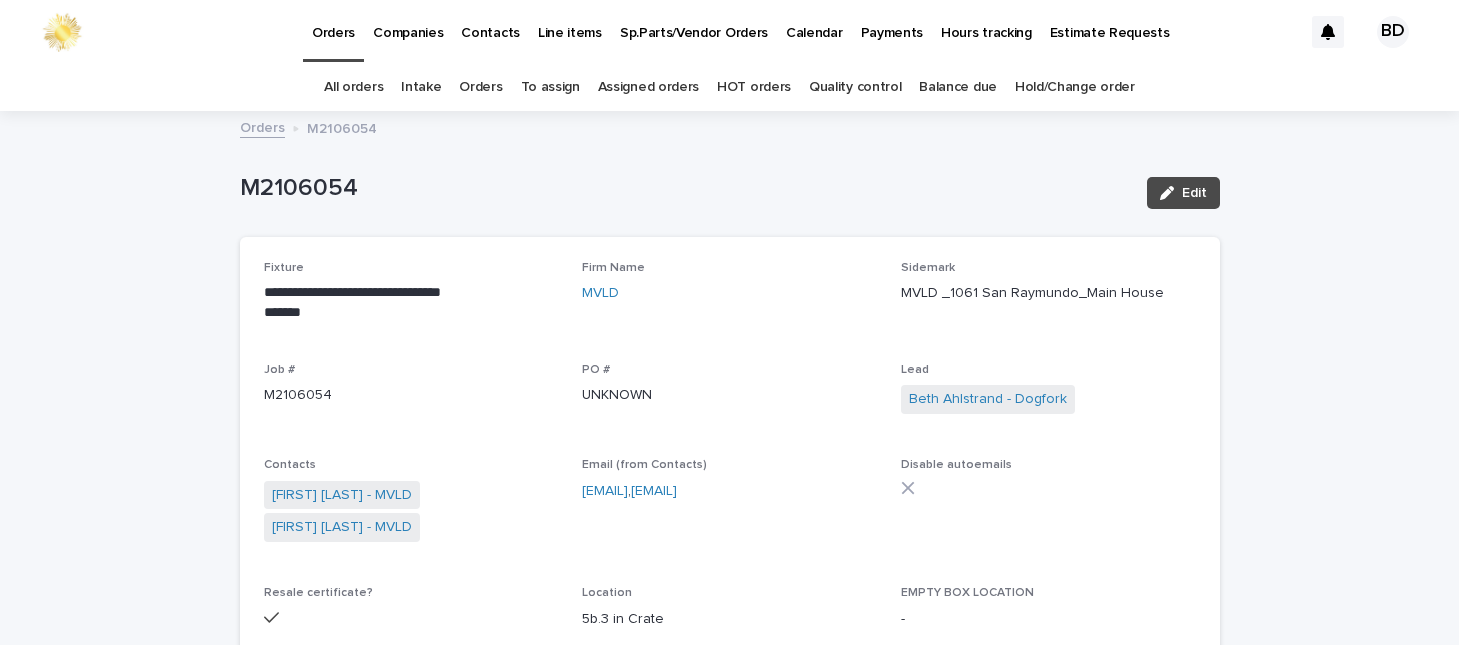 click on "Orders" at bounding box center (480, 87) 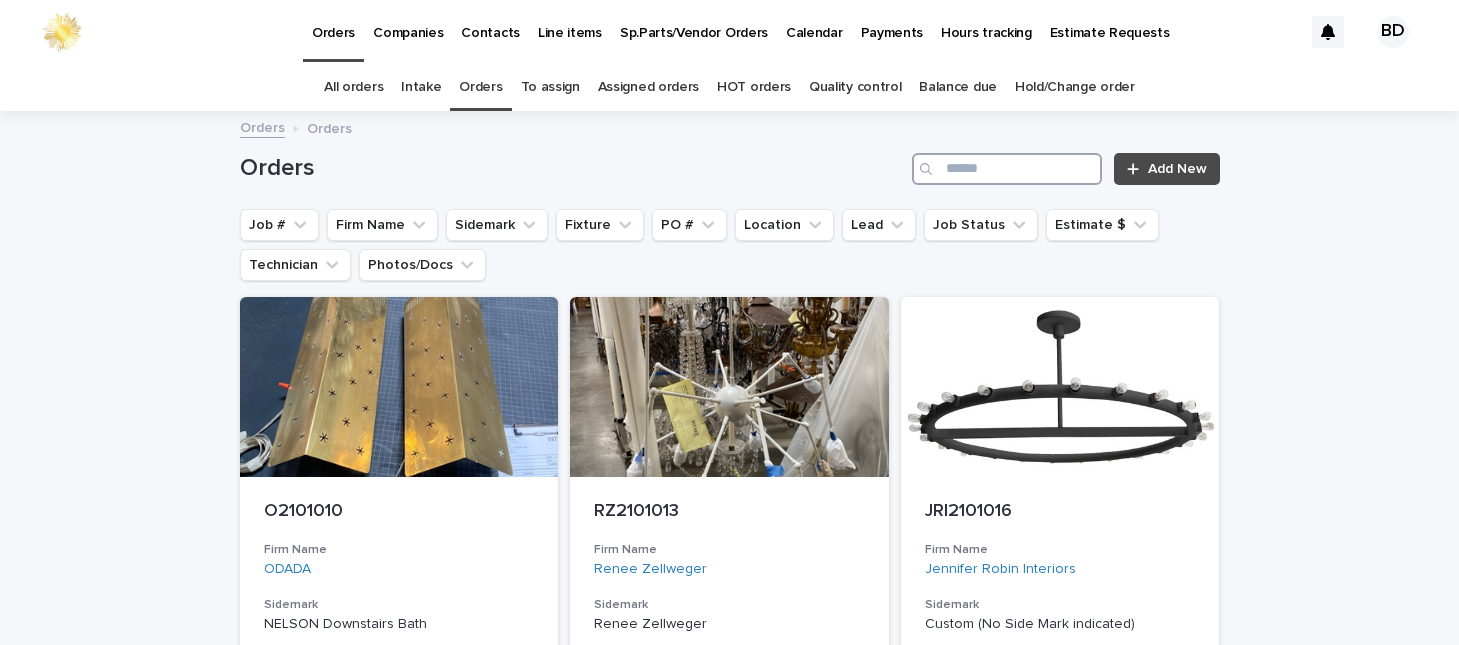 click at bounding box center (1007, 169) 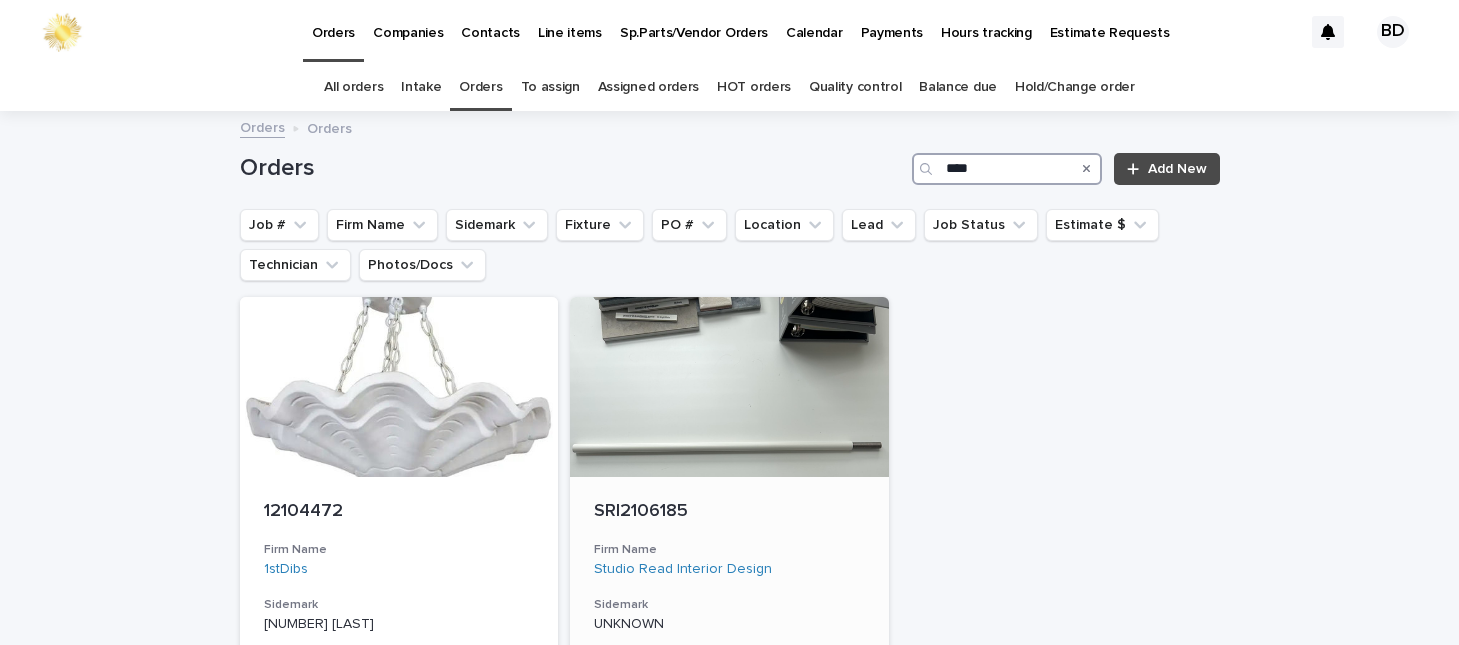 type on "****" 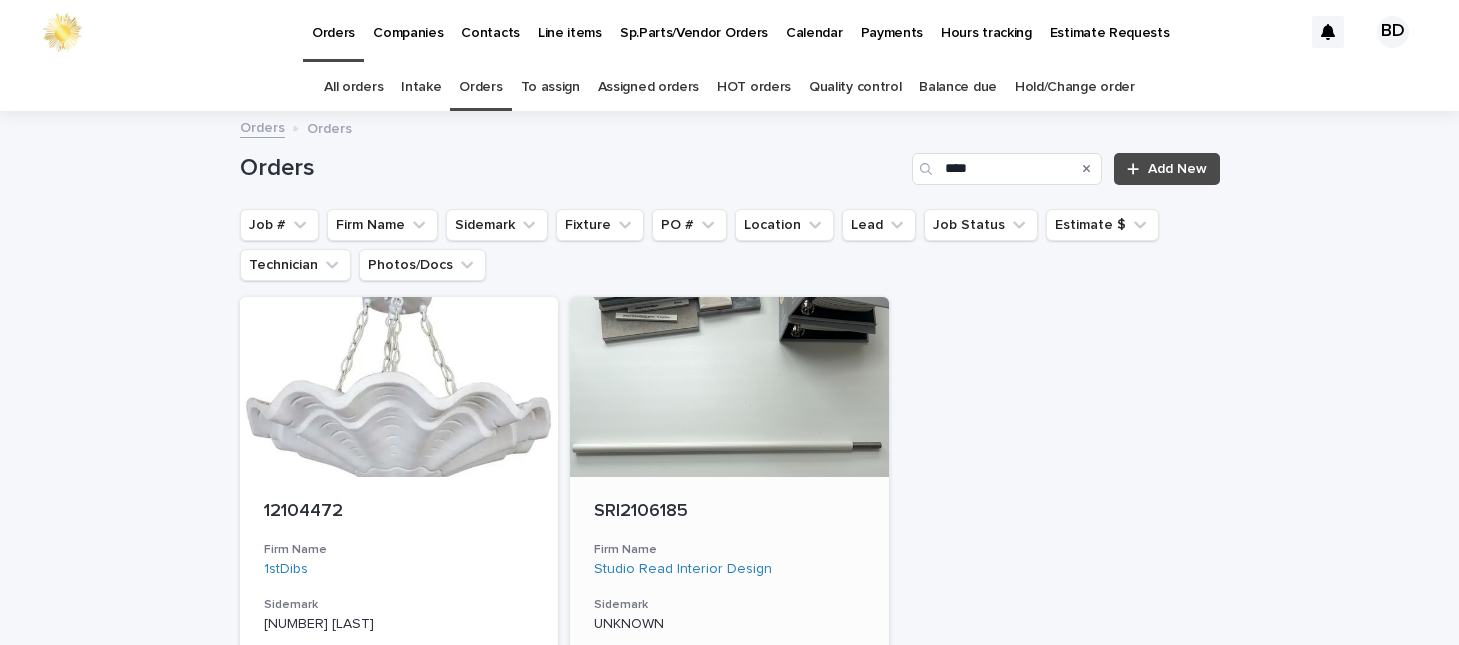 click on "SRI2106185" at bounding box center [729, 512] 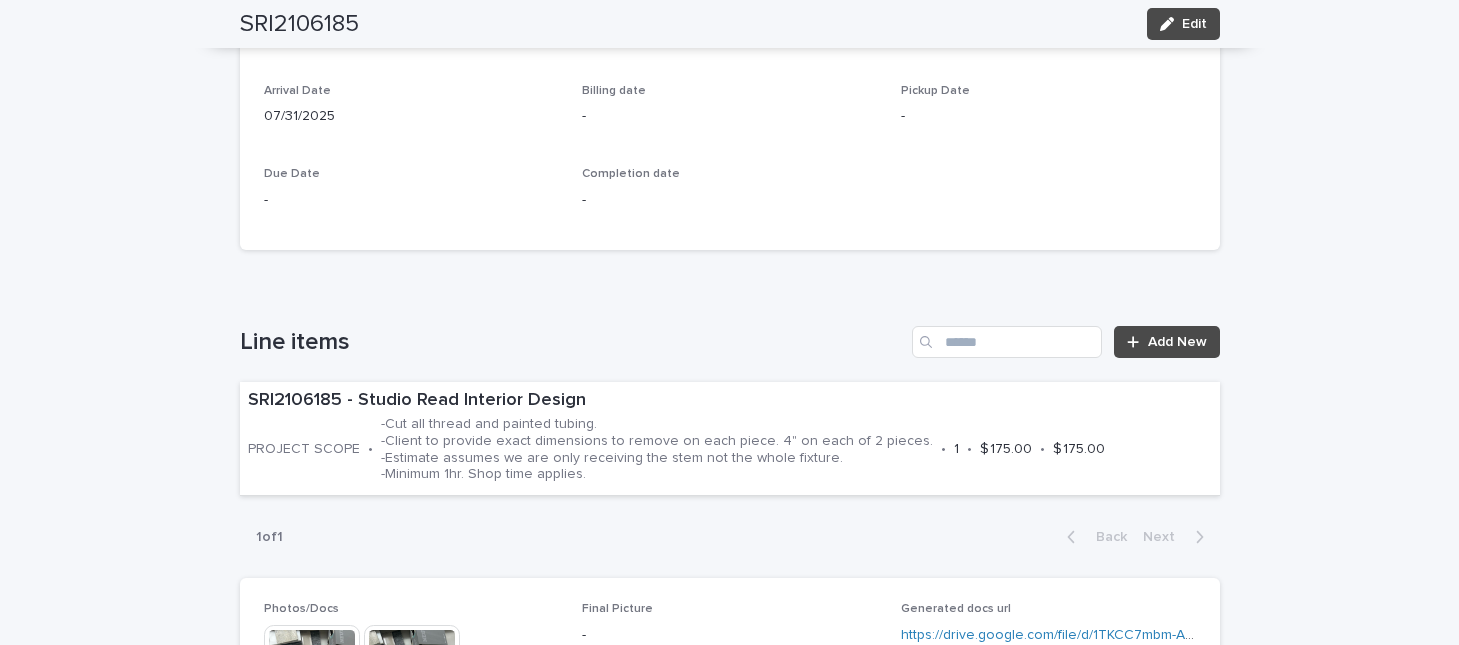 scroll, scrollTop: 848, scrollLeft: 0, axis: vertical 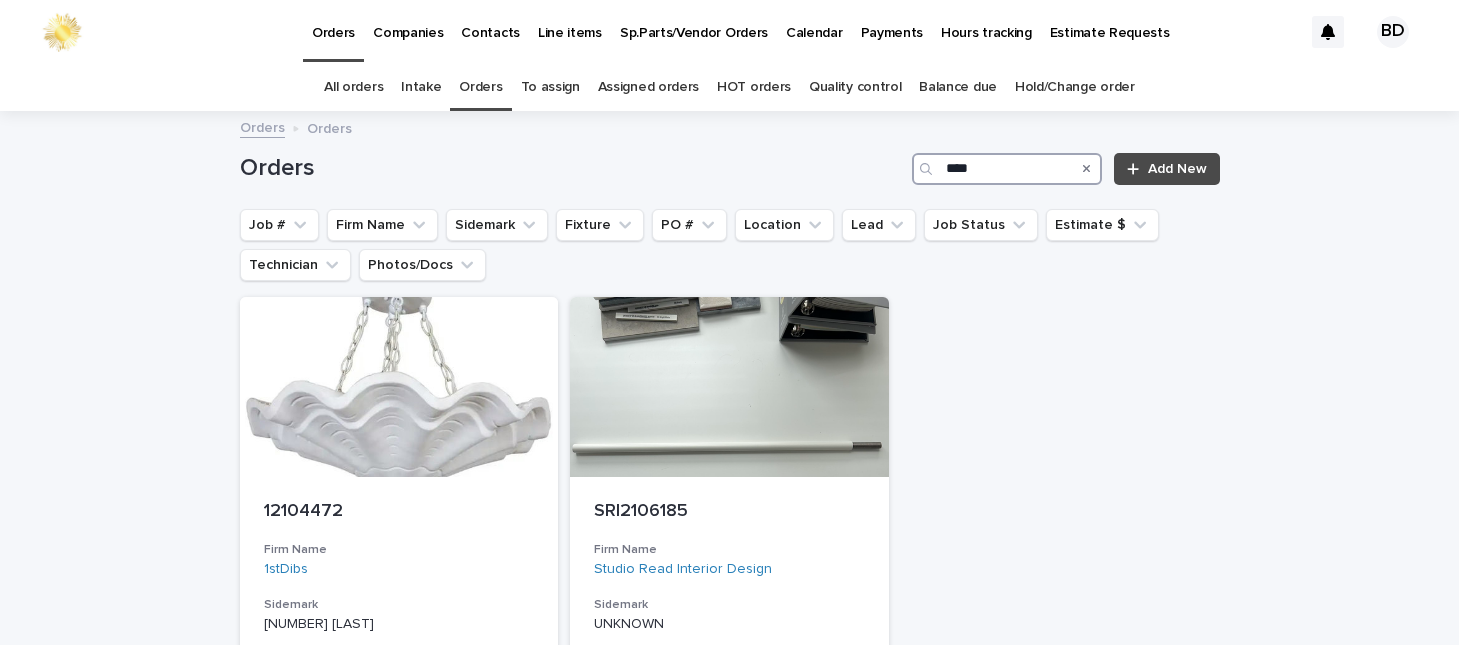 drag, startPoint x: 995, startPoint y: 165, endPoint x: 799, endPoint y: 180, distance: 196.57314 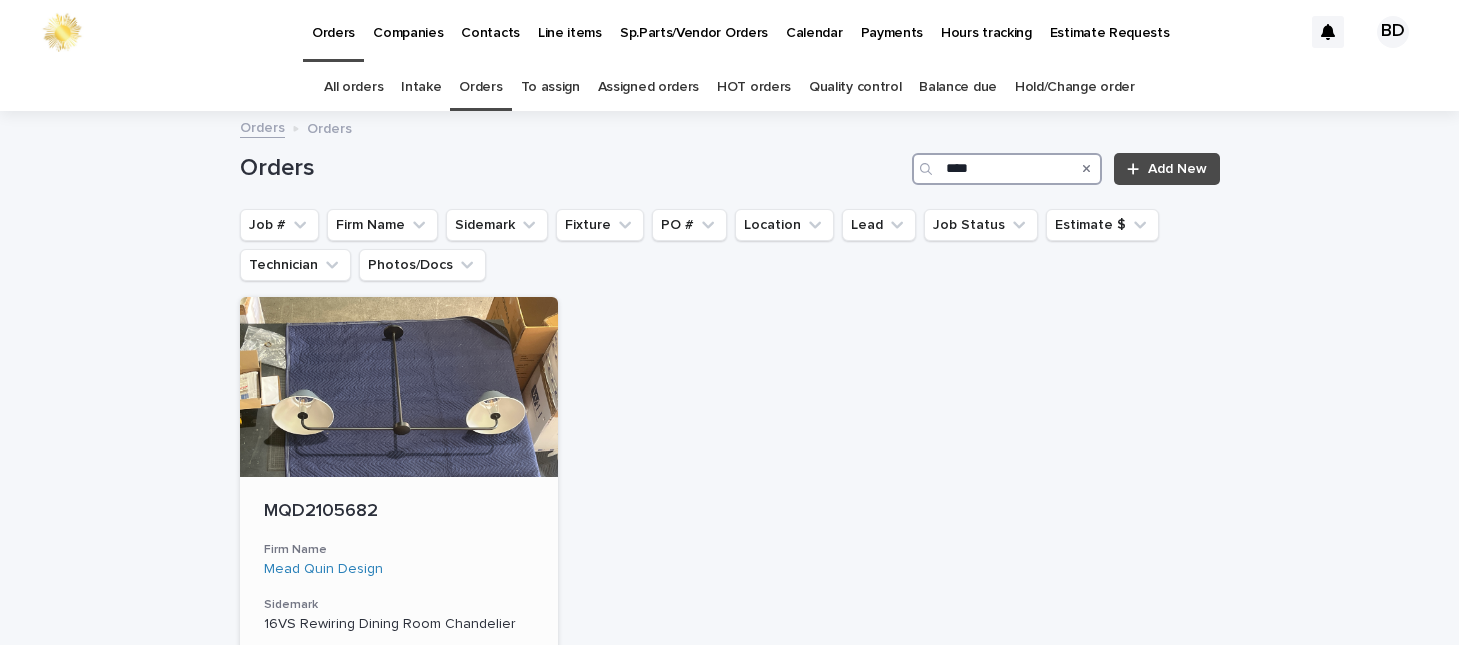 type on "****" 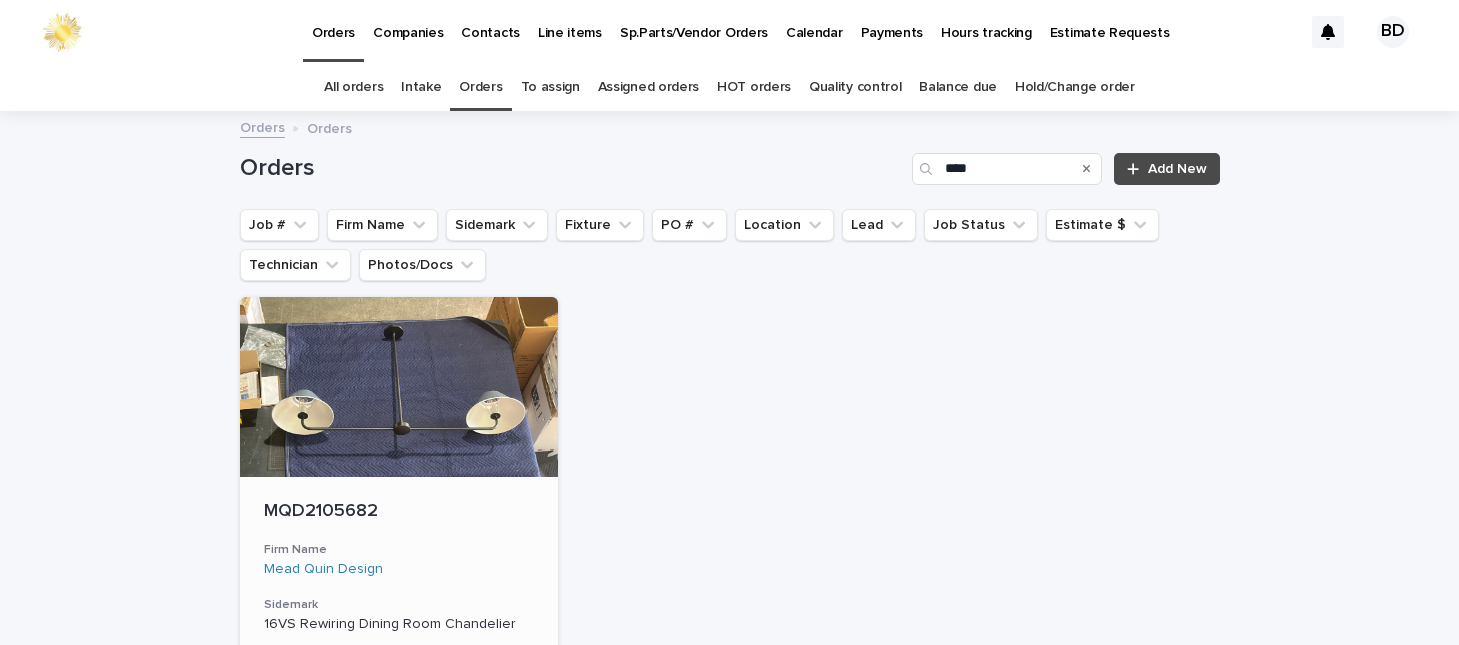 click on "MQD2105682" at bounding box center [399, 512] 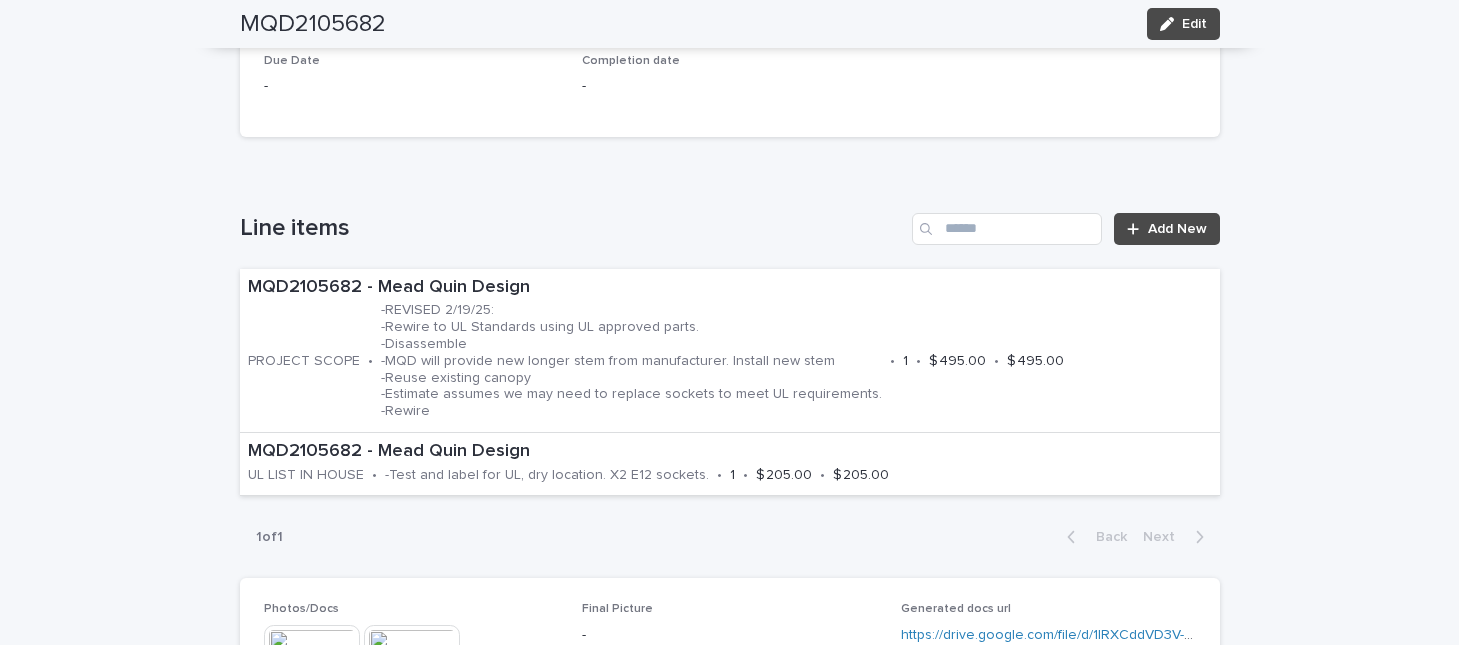 scroll, scrollTop: 1045, scrollLeft: 0, axis: vertical 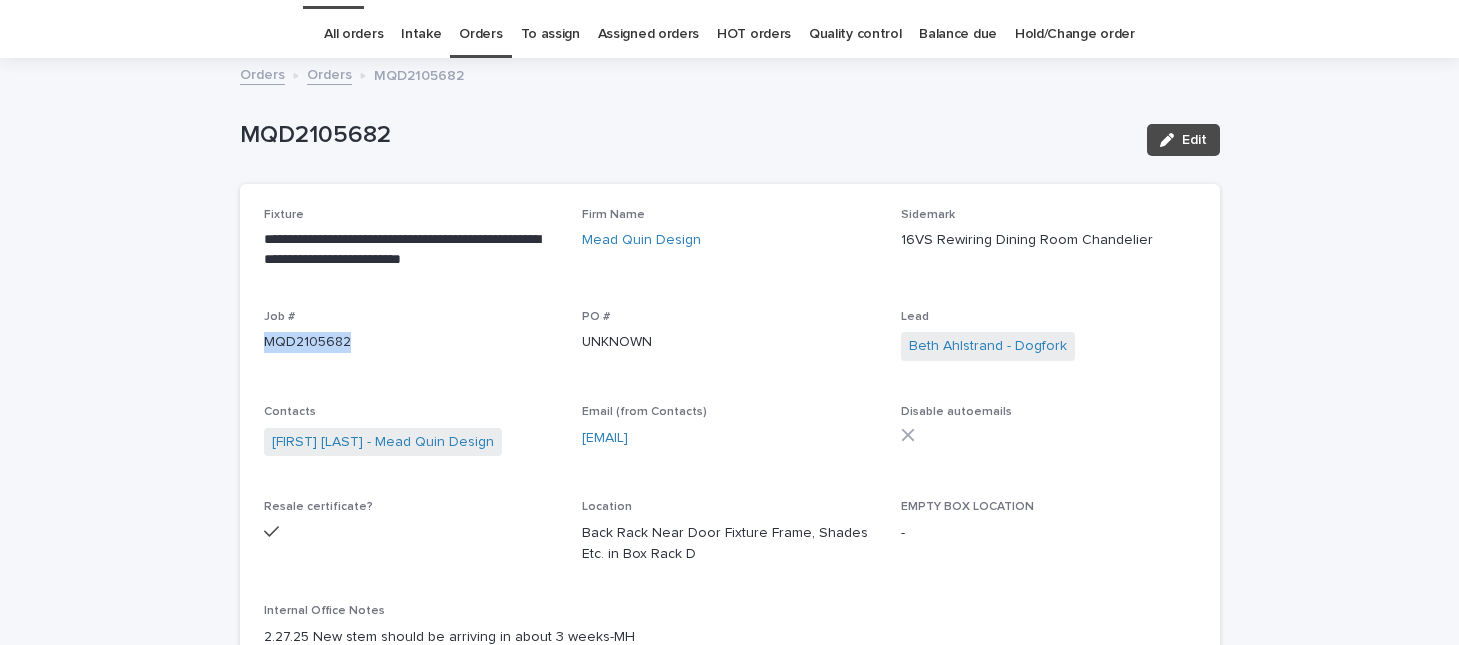 drag, startPoint x: 253, startPoint y: 342, endPoint x: 414, endPoint y: 331, distance: 161.37534 